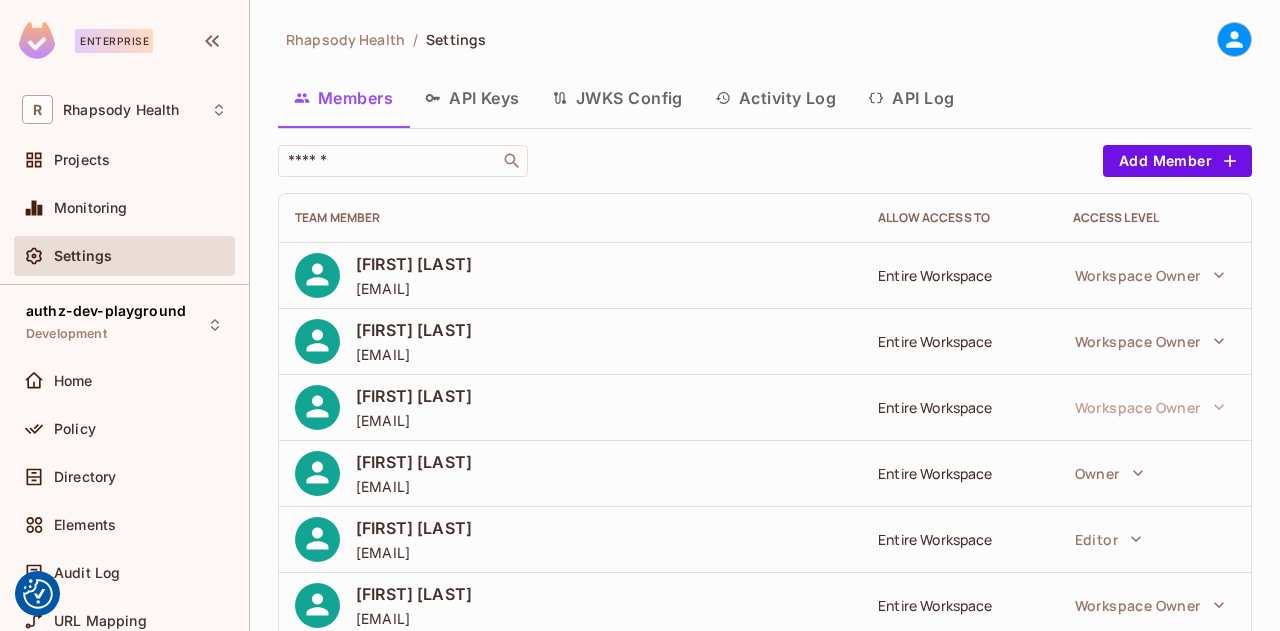 scroll, scrollTop: 0, scrollLeft: 0, axis: both 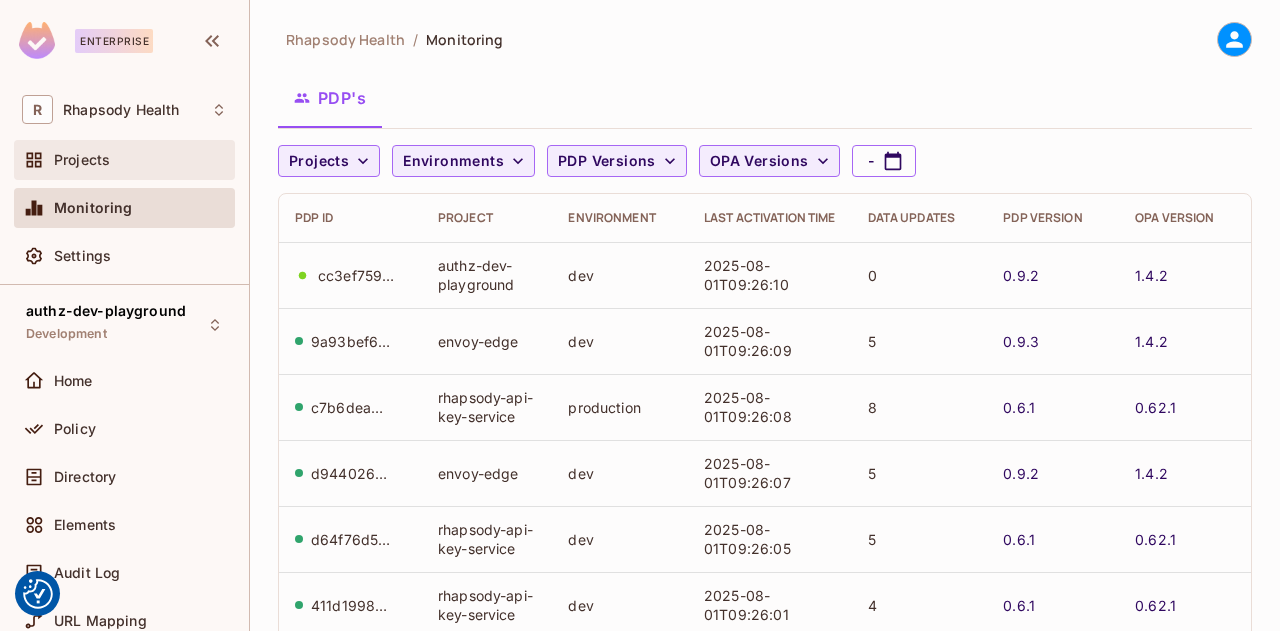 click on "Projects" at bounding box center (82, 160) 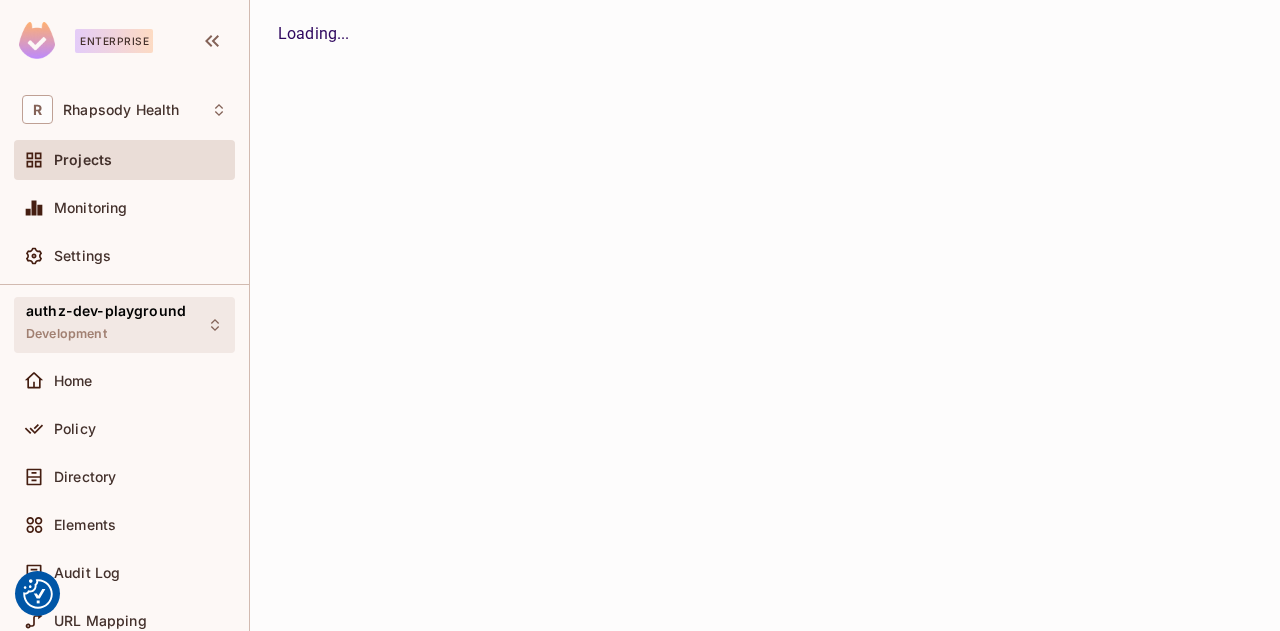 click on "Development" at bounding box center [66, 334] 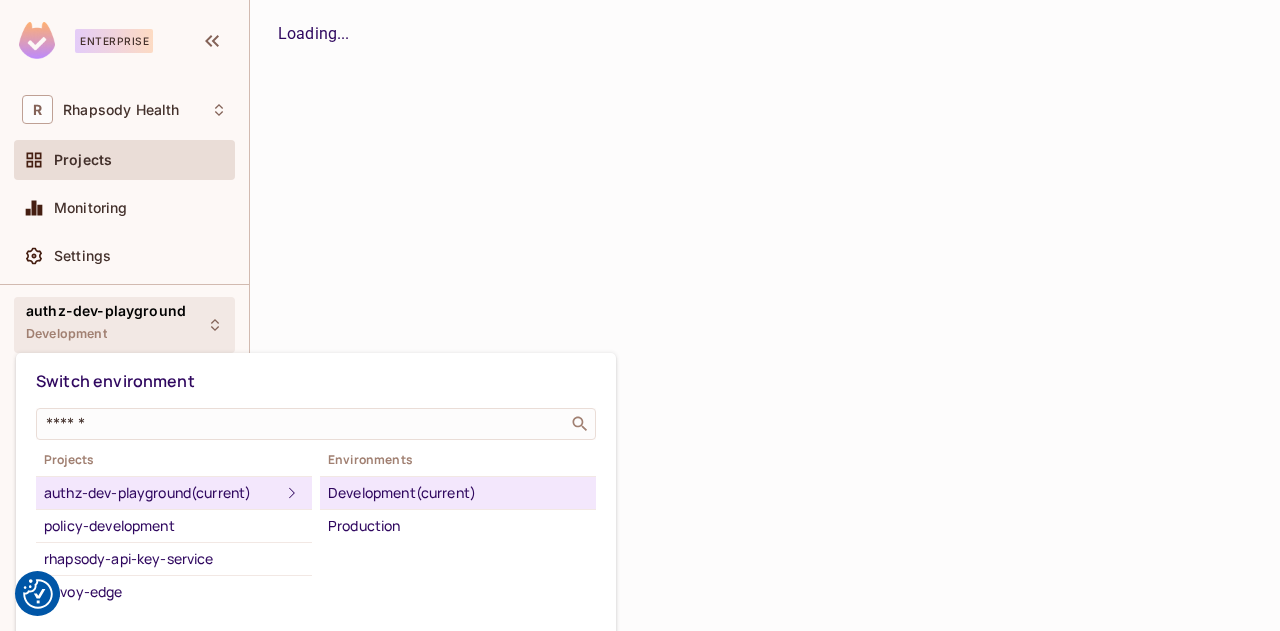 click at bounding box center [640, 315] 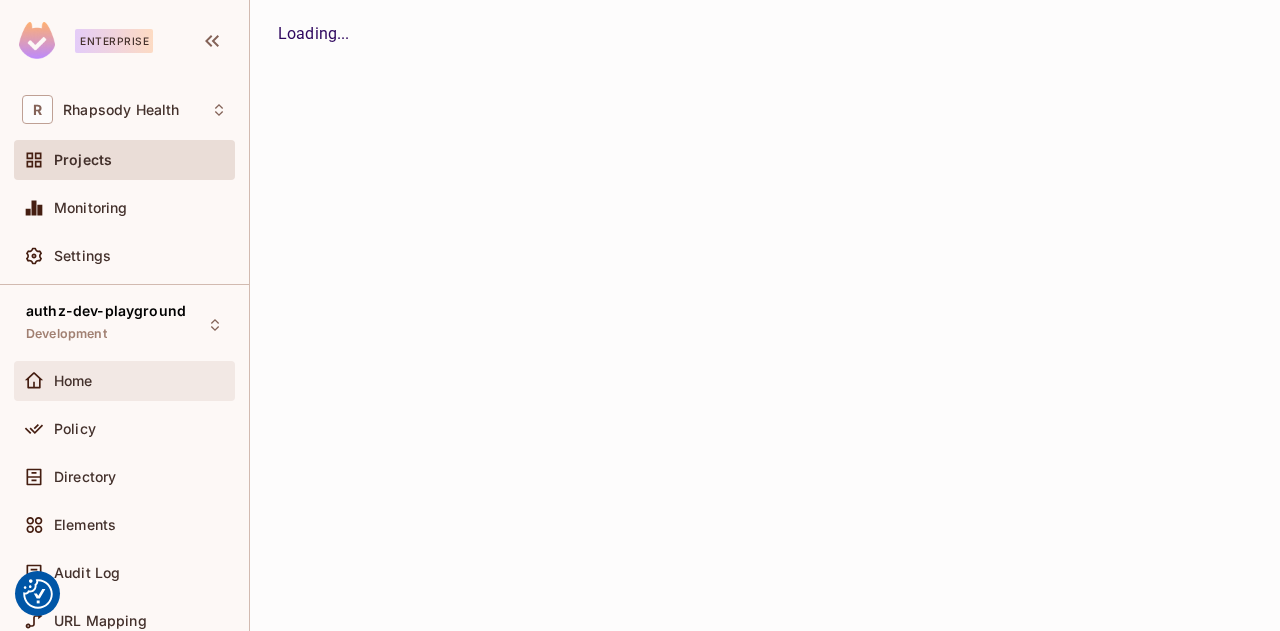 click on "Home" at bounding box center (140, 381) 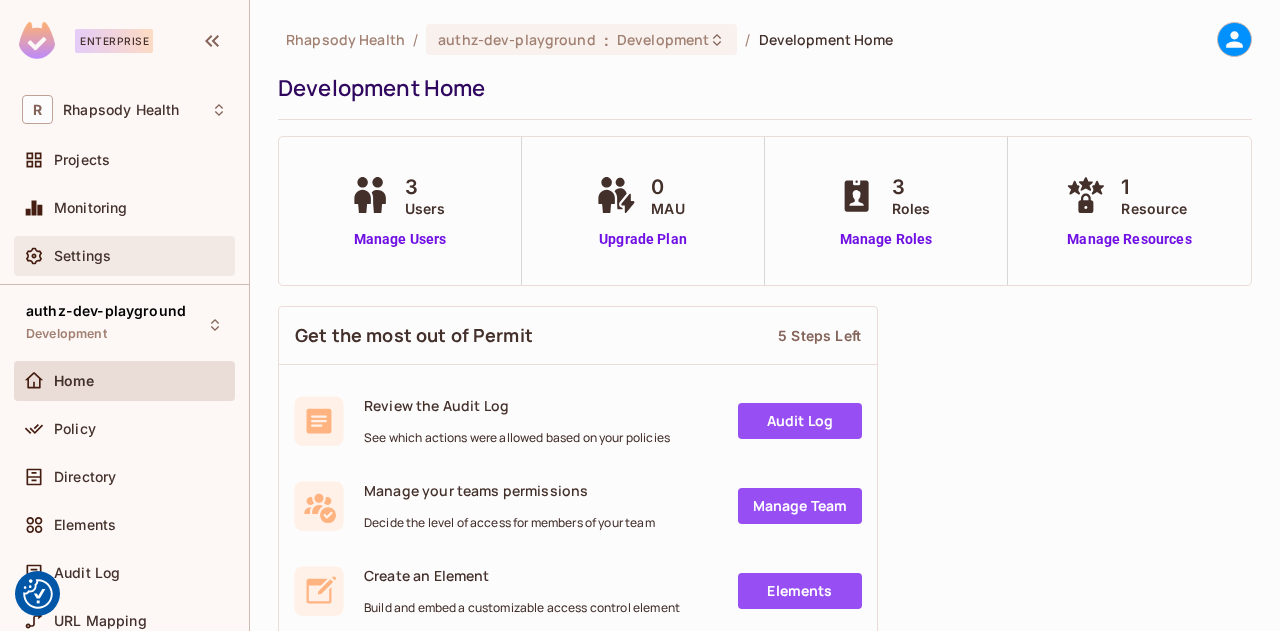 click on "Settings" at bounding box center [140, 256] 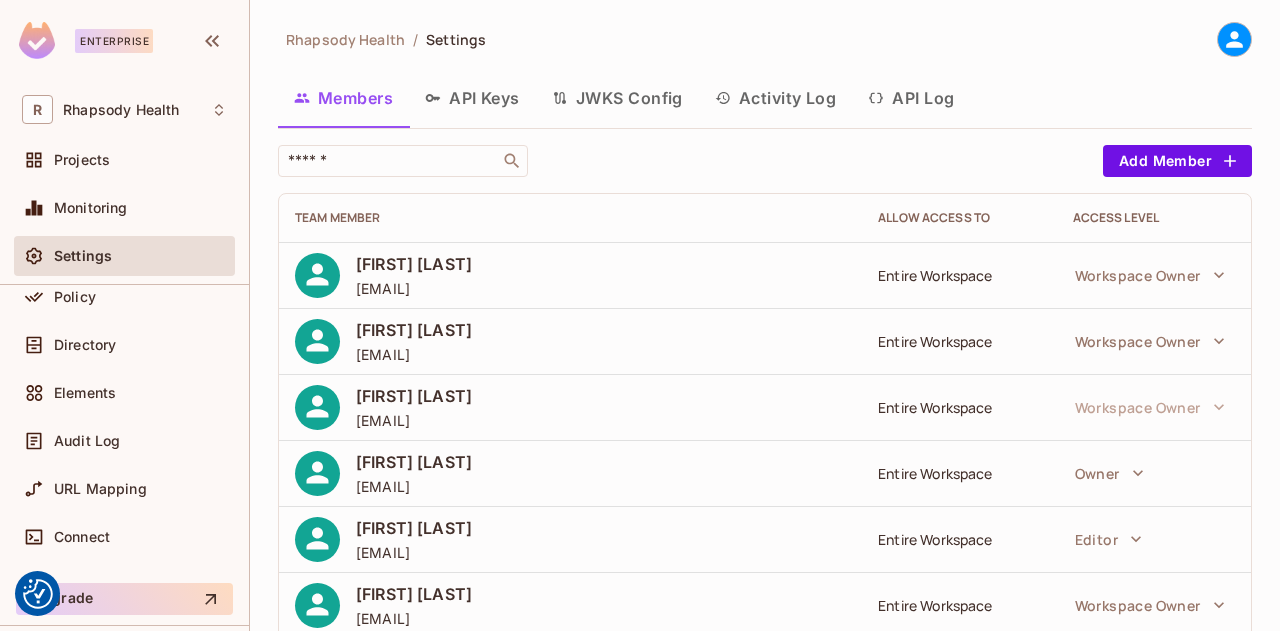 scroll, scrollTop: 190, scrollLeft: 0, axis: vertical 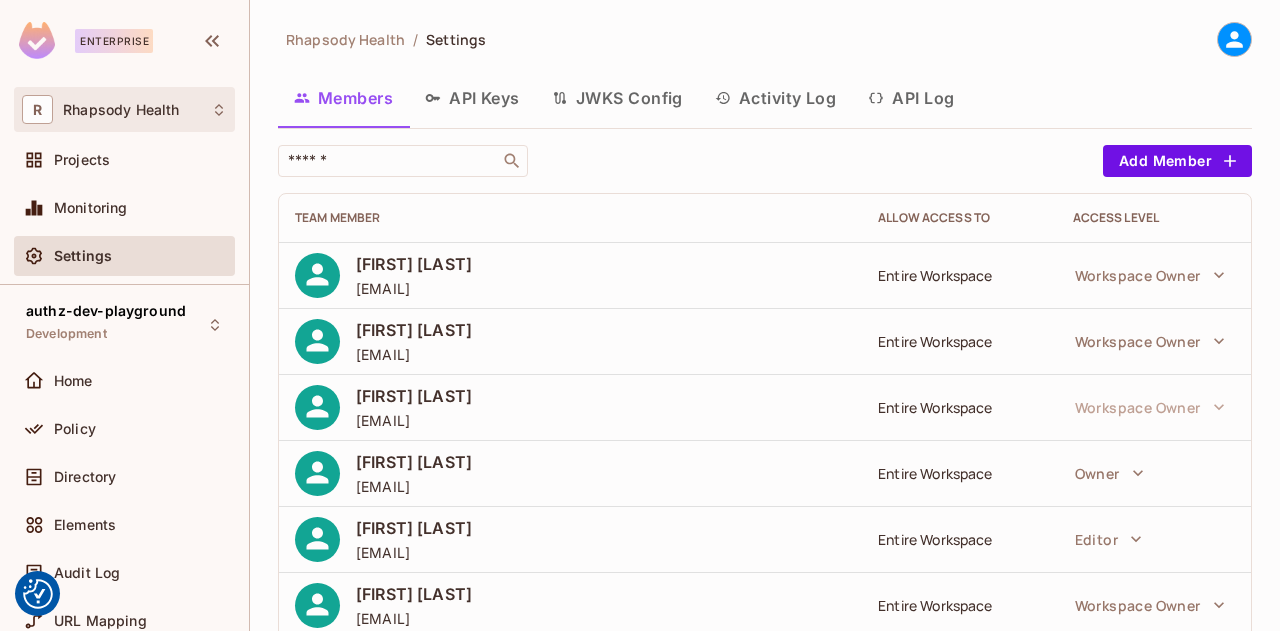 click 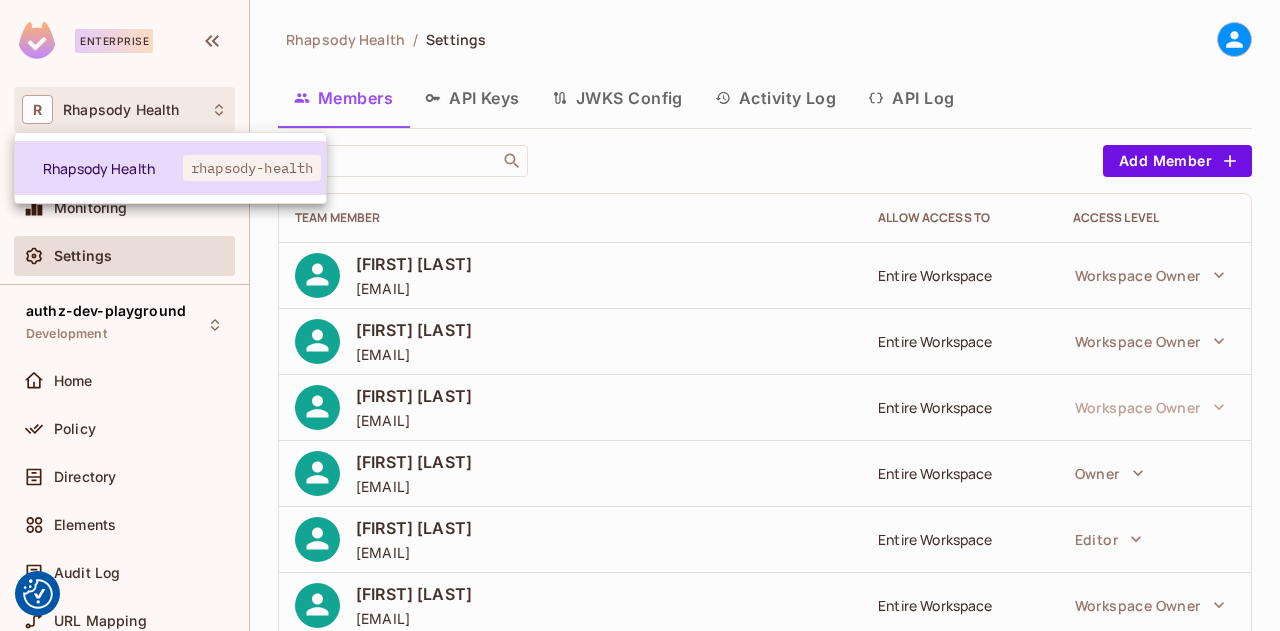 click on "rhapsody-health" at bounding box center (252, 168) 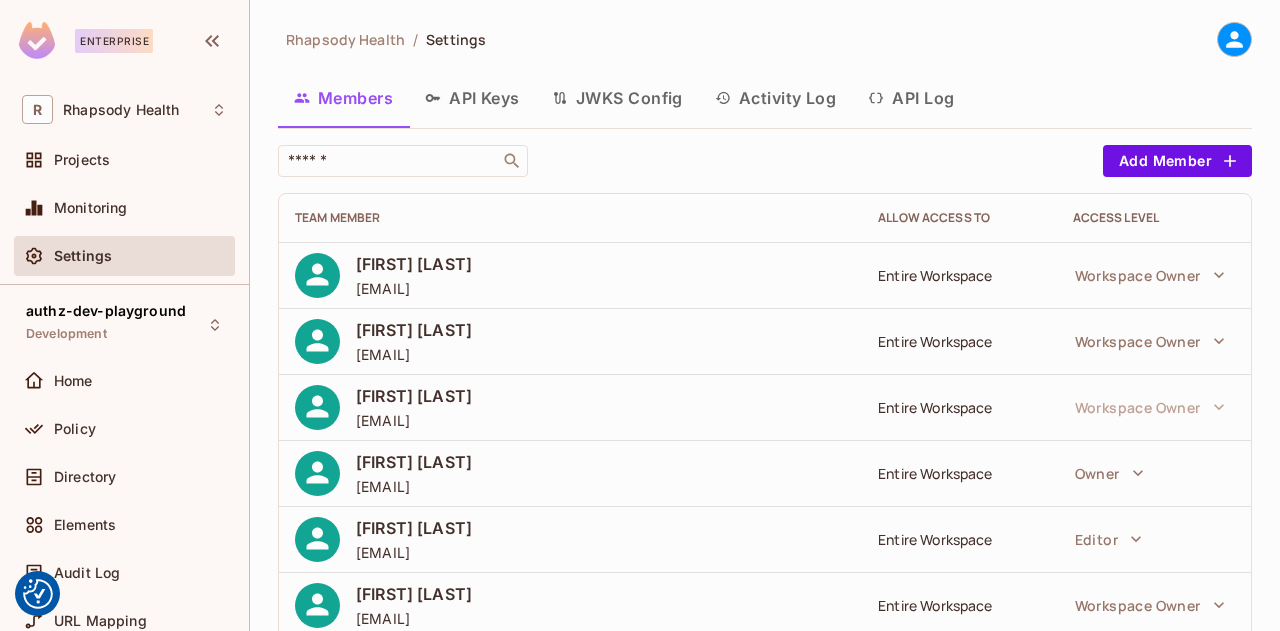 click on "Projects" at bounding box center [82, 160] 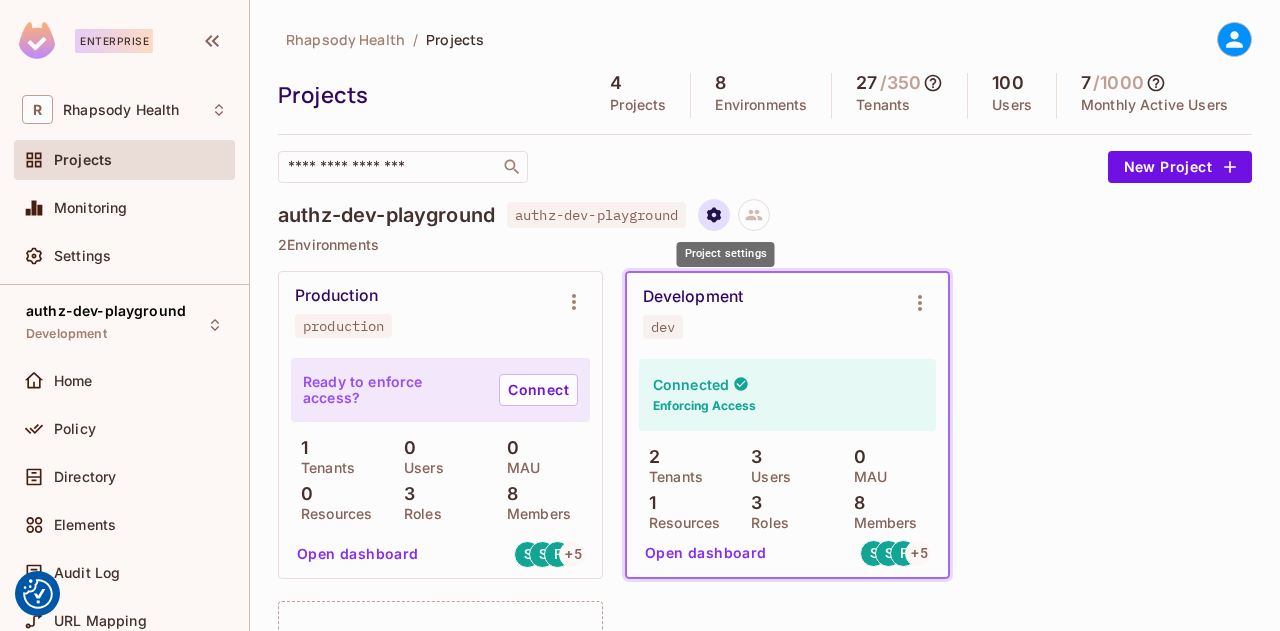click 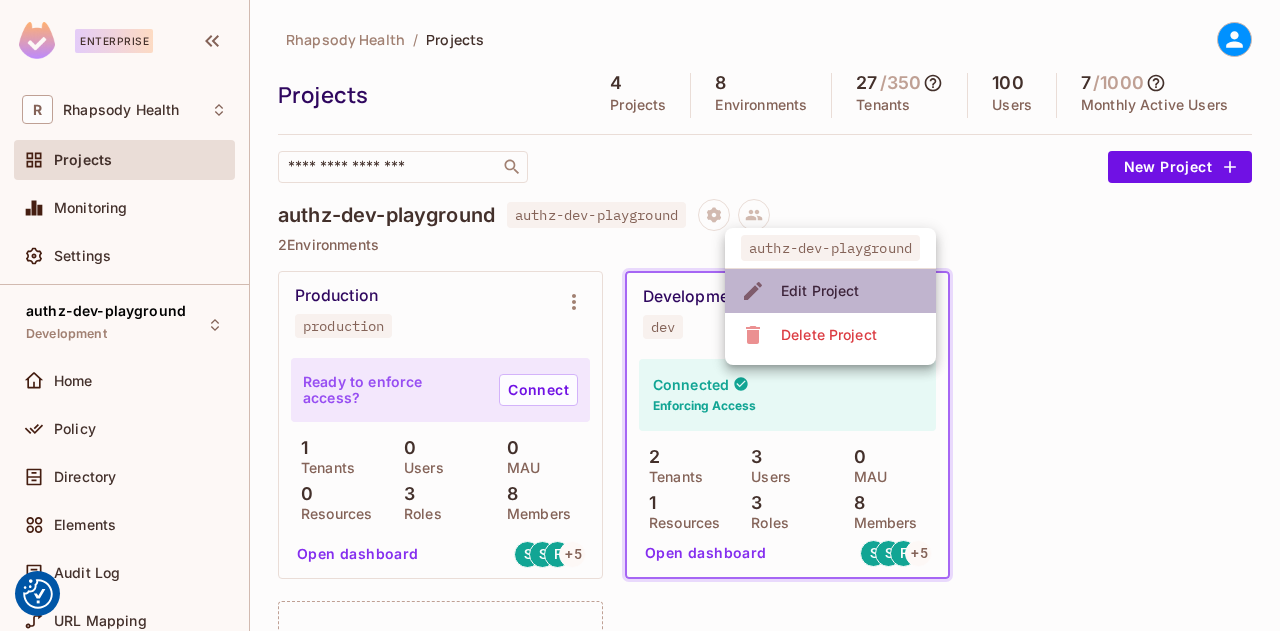 click on "Edit Project" at bounding box center [820, 291] 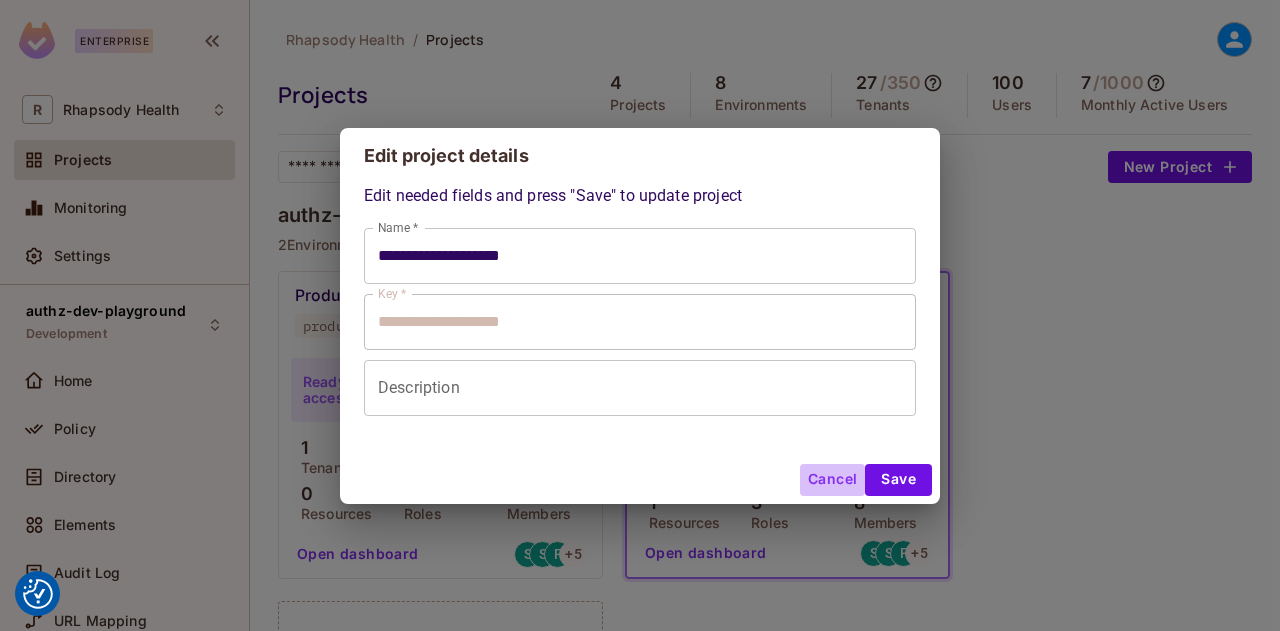 click on "Cancel" at bounding box center [832, 480] 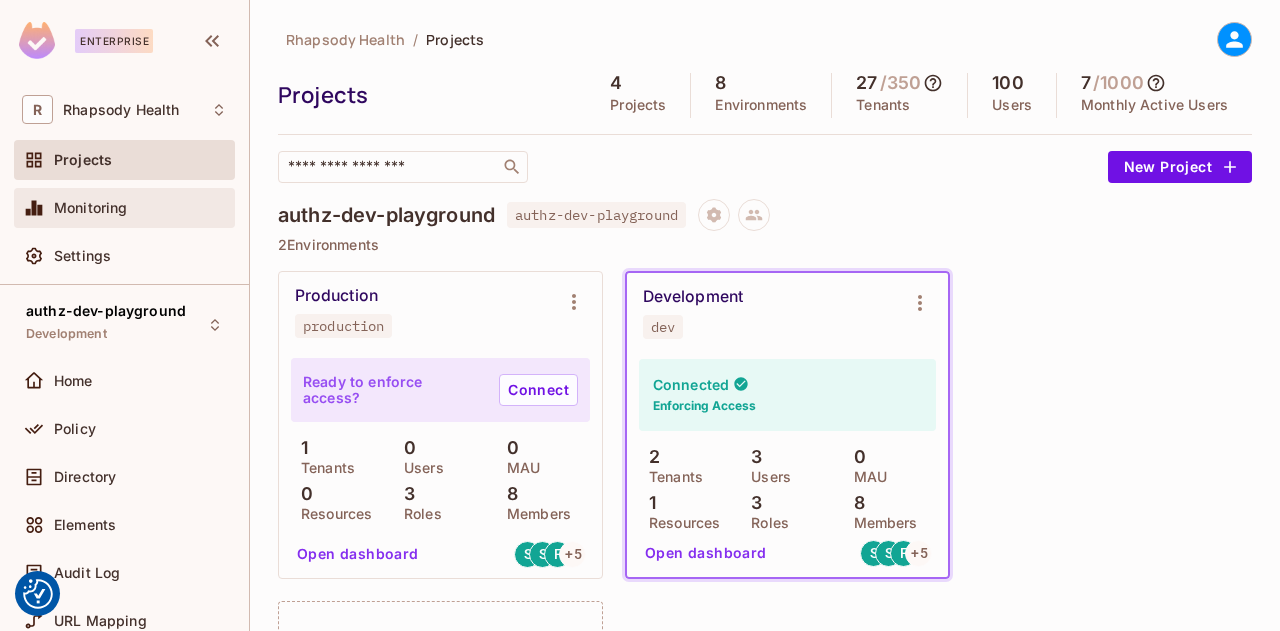 click on "Monitoring" at bounding box center (140, 208) 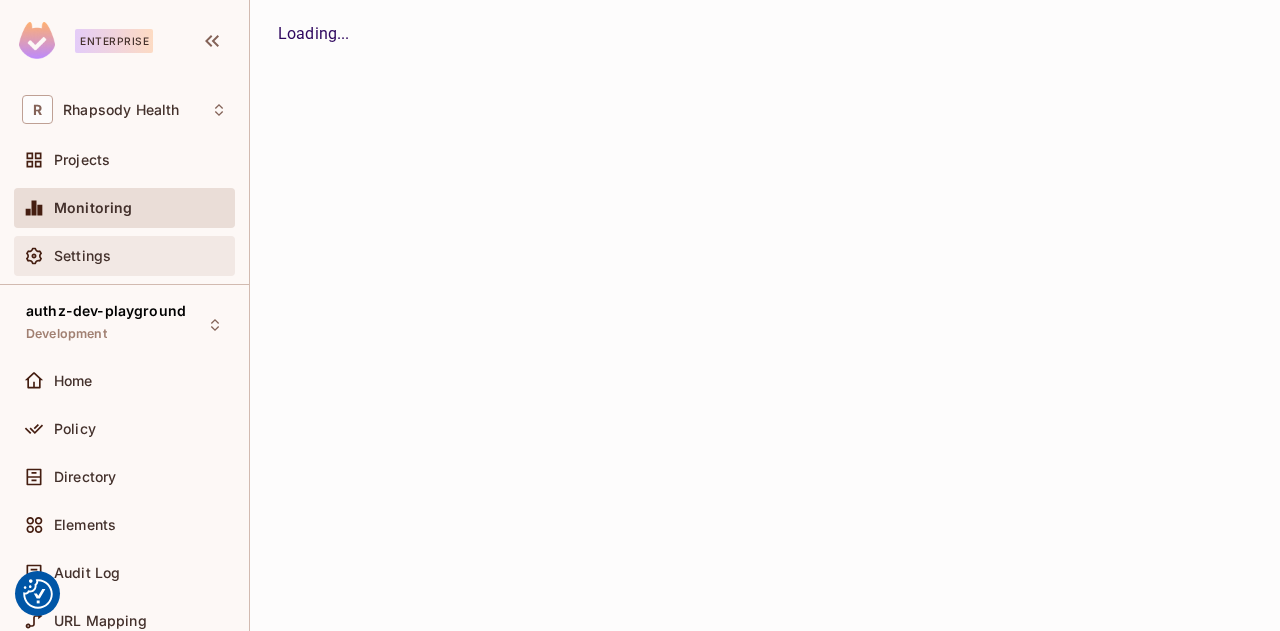 click on "Settings" at bounding box center [82, 256] 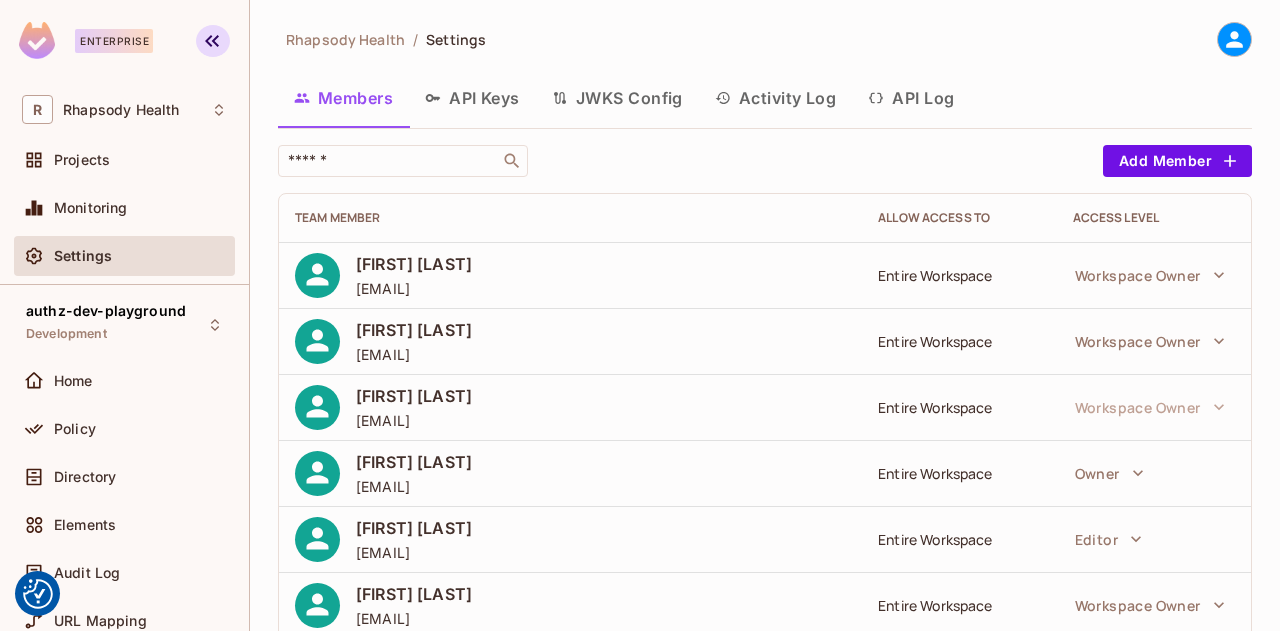 click 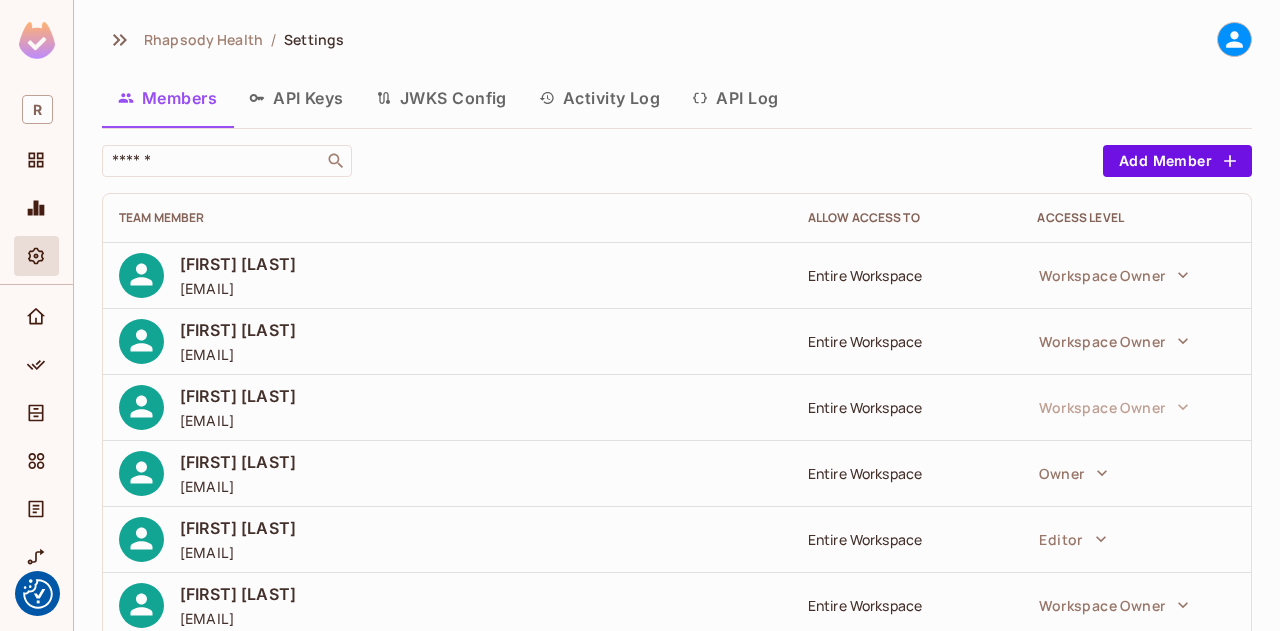 click on "Rhapsody Health" at bounding box center [203, 39] 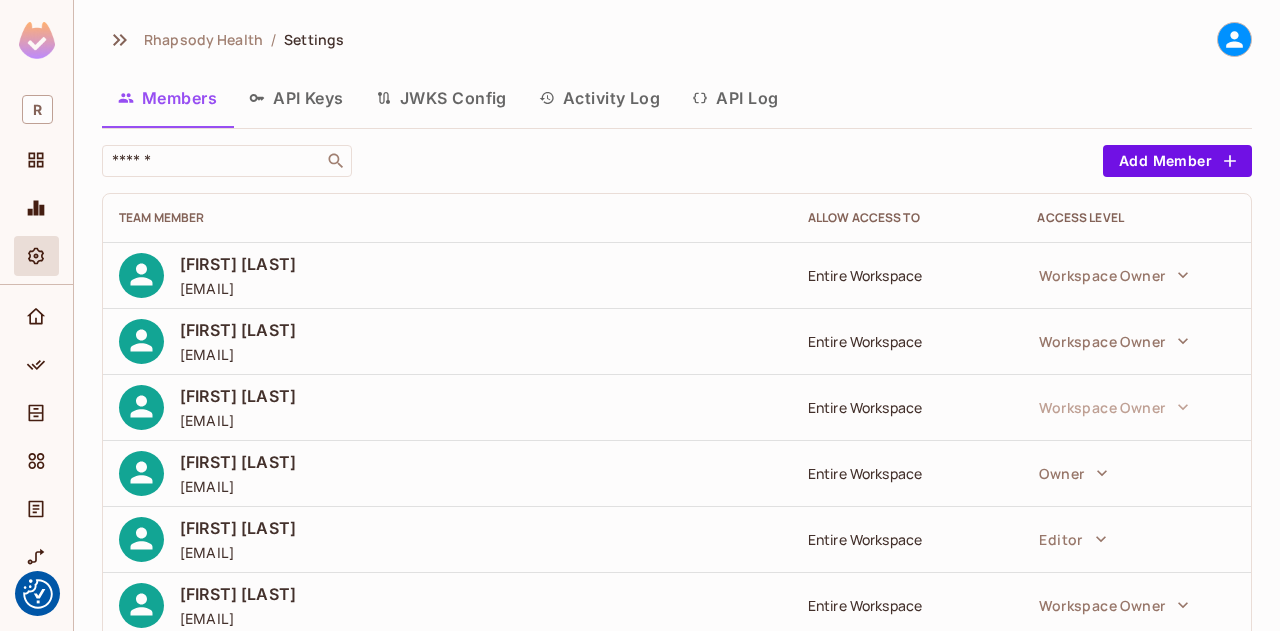 click at bounding box center (37, 40) 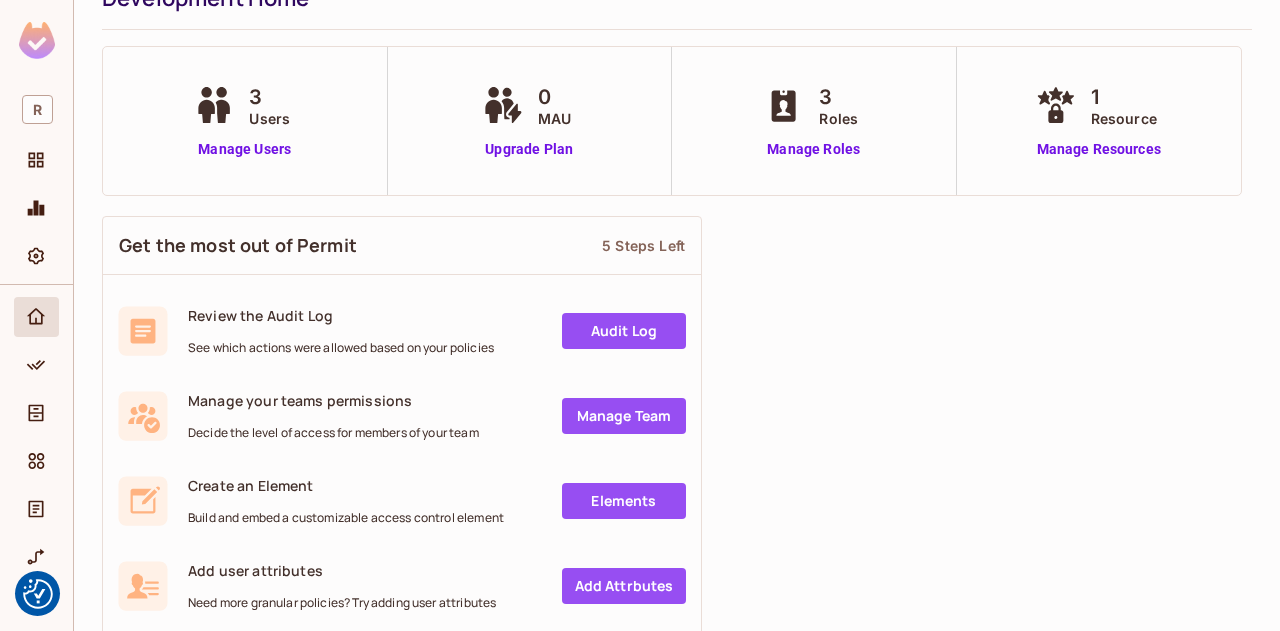 scroll, scrollTop: 0, scrollLeft: 0, axis: both 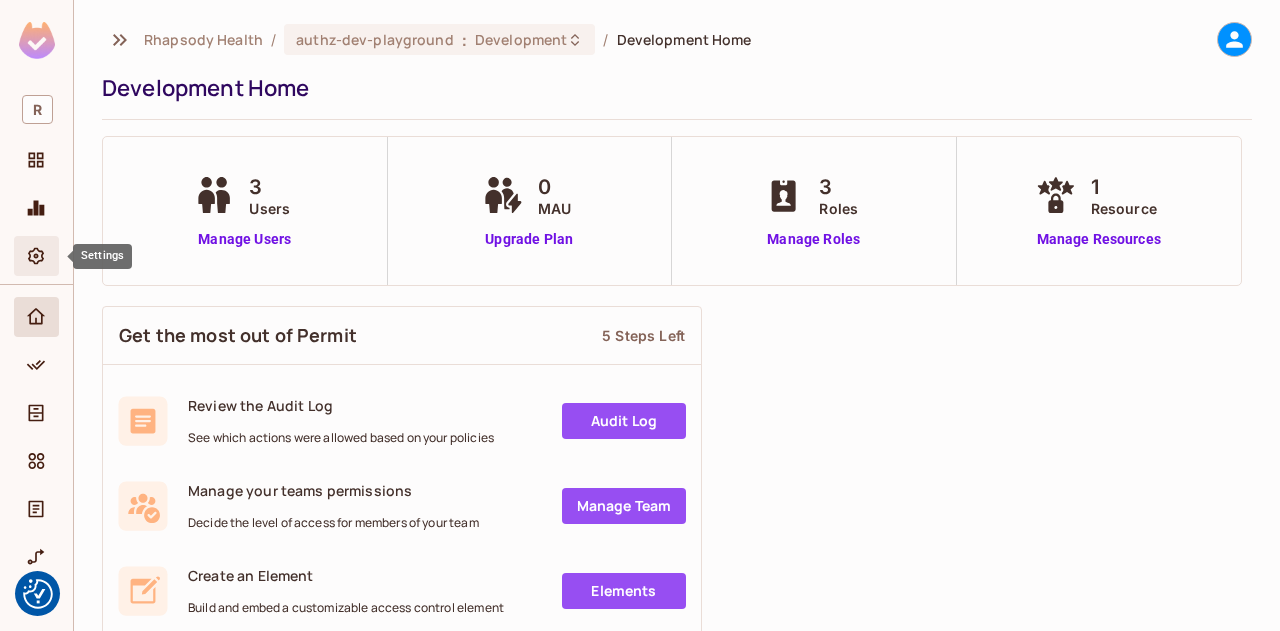 click 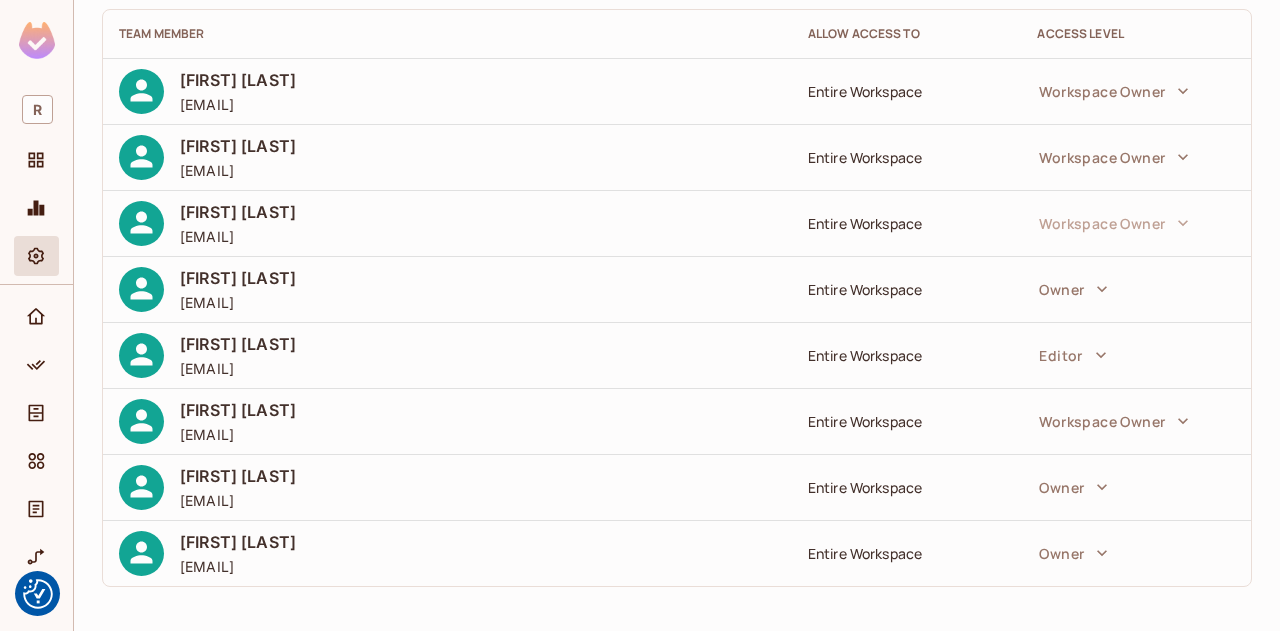 scroll, scrollTop: 0, scrollLeft: 0, axis: both 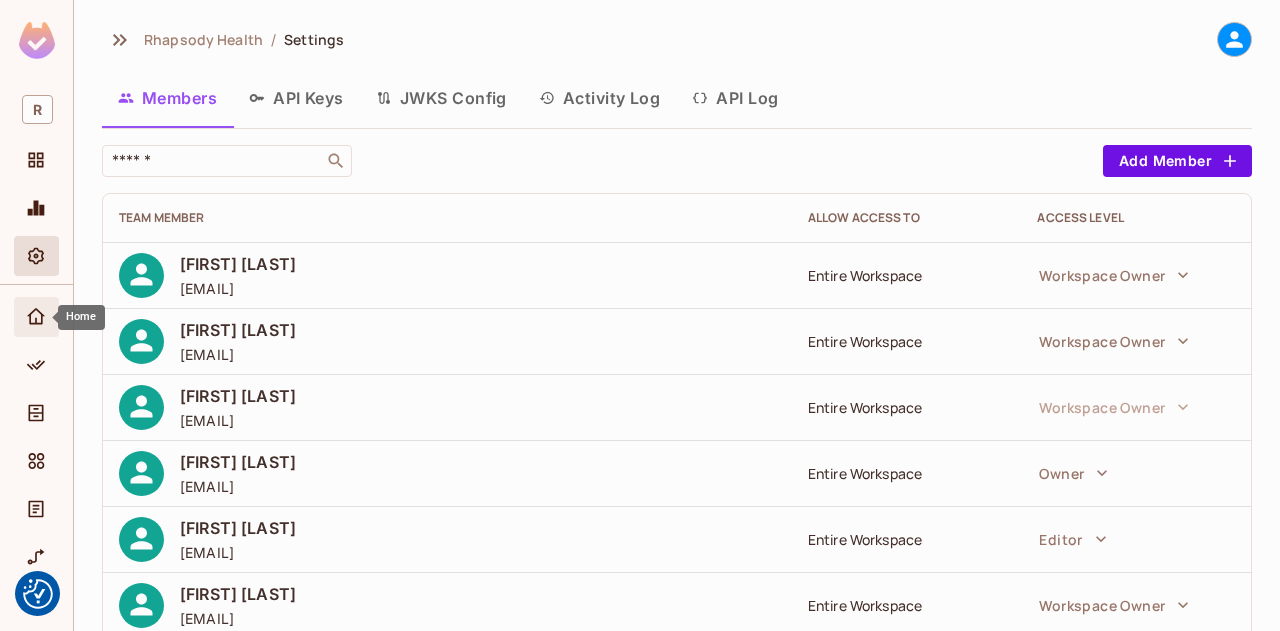 click 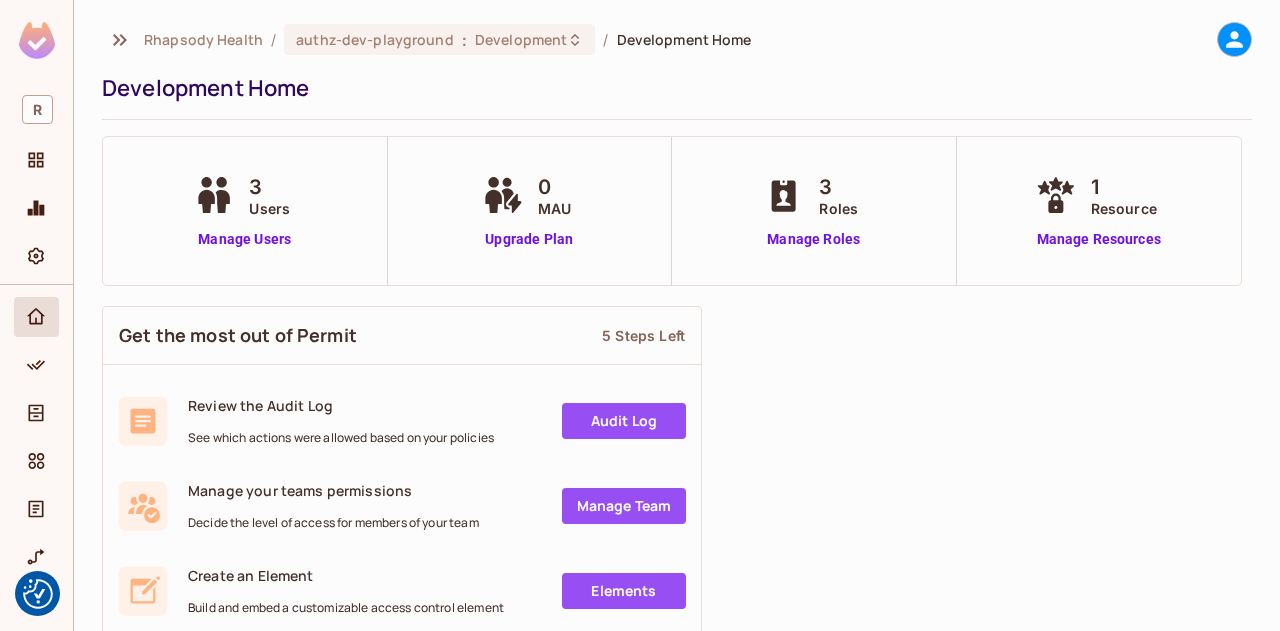 click on "Rhapsody Health / authz-dev-playground : Development / Development Home Development Home 3 Users Manage Users 0 MAU Upgrade Plan 3 Roles Manage Roles 1 Resource Manage Resources Get the most out of Permit 5 Steps Left Review the Audit Log See which actions were allowed based on your policies Audit Log Manage your teams permissions Decide the level of access for members of your team Manage Team Create an Element Build and embed a customizable access control element Elements Add user attributes Need more granular policies? Try adding user attributes Add Attrbutes Frontend Only Authorization (FoAz) Use secure API's directly from the frontend Try FoAz Need Help? Join us on Slack Get support from out experts and learn from fellow devs Book a meeting Meet the team face to face, or Zoom to Zoom 😉 Read Documentation Everything there is to know about Permit in one place Permit Overview and Demo" at bounding box center [677, 315] 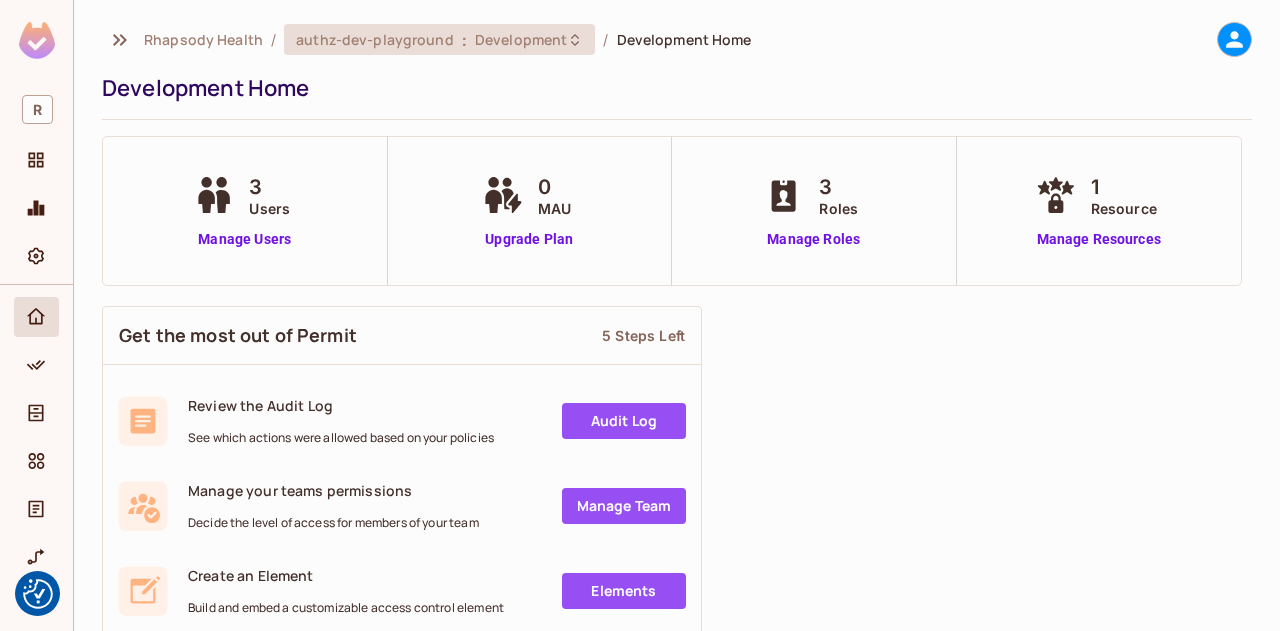 click 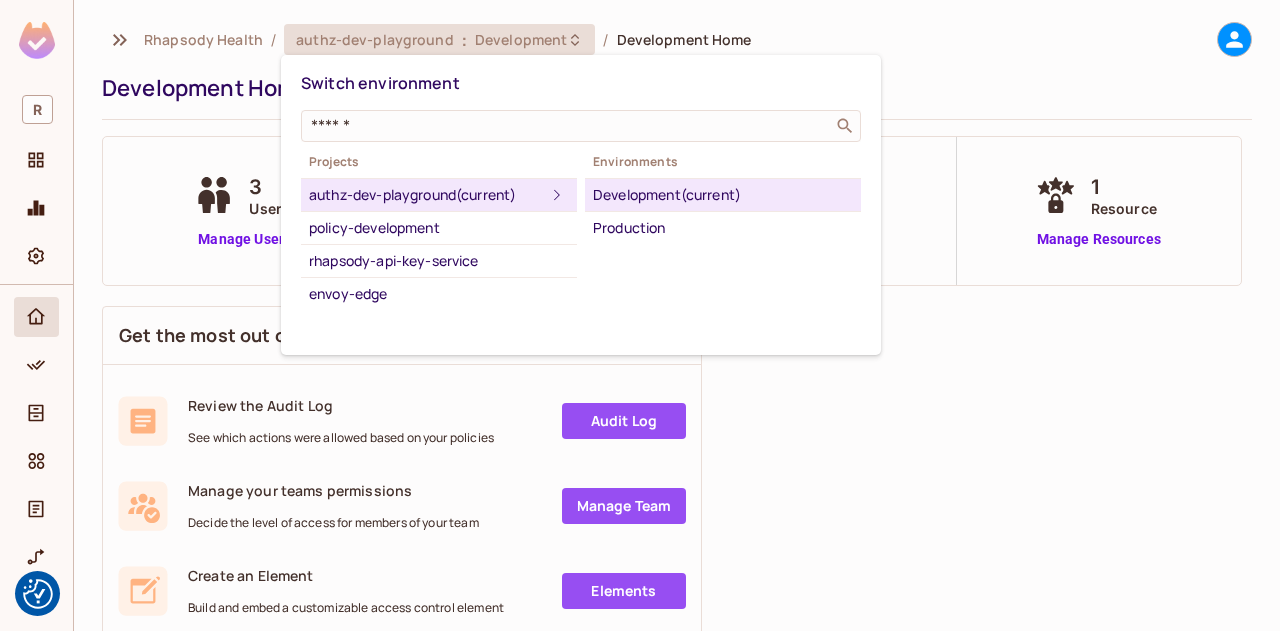 click at bounding box center [640, 315] 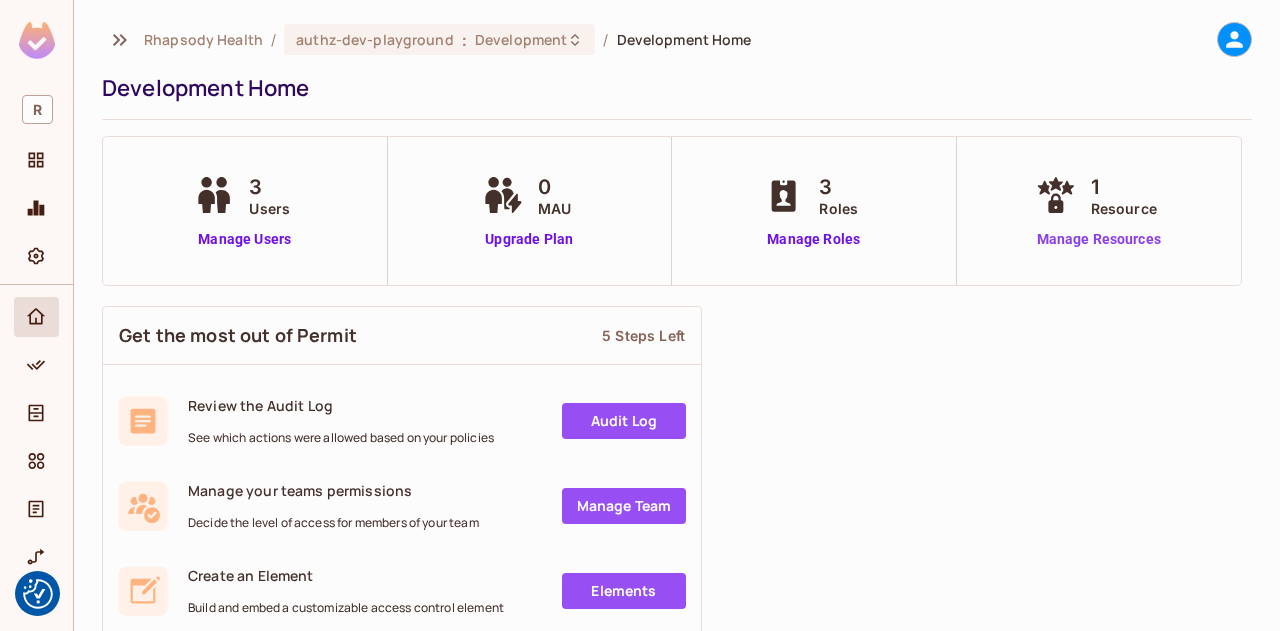 click on "Manage Resources" at bounding box center [1099, 239] 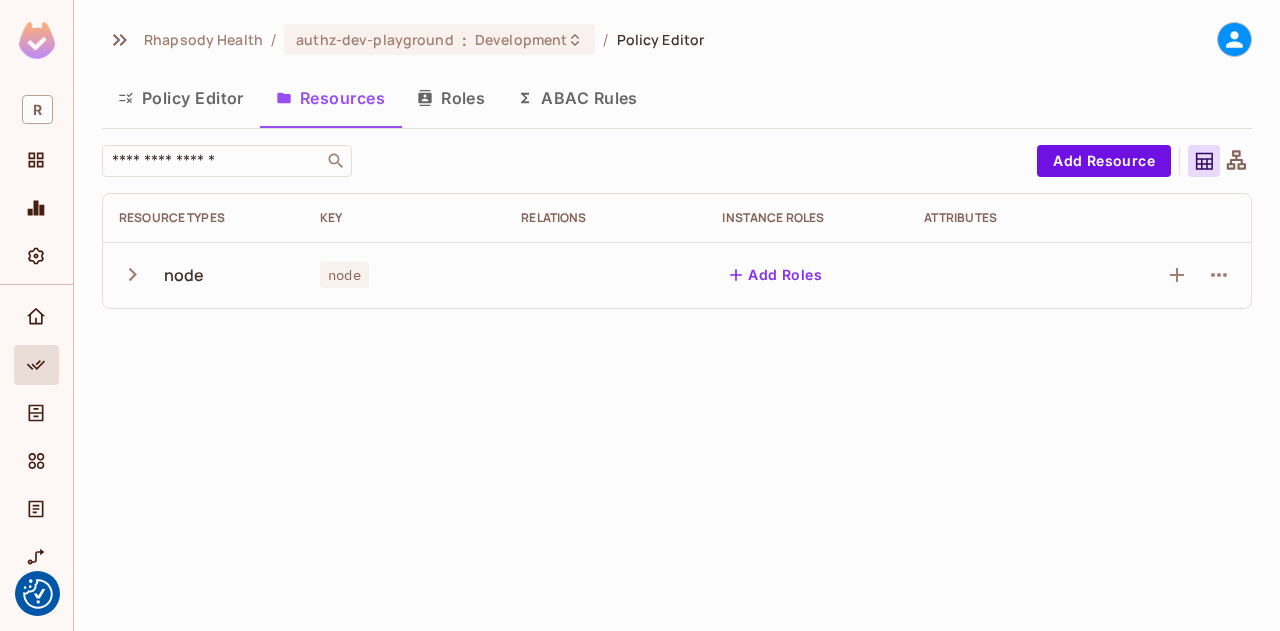 scroll, scrollTop: 0, scrollLeft: 0, axis: both 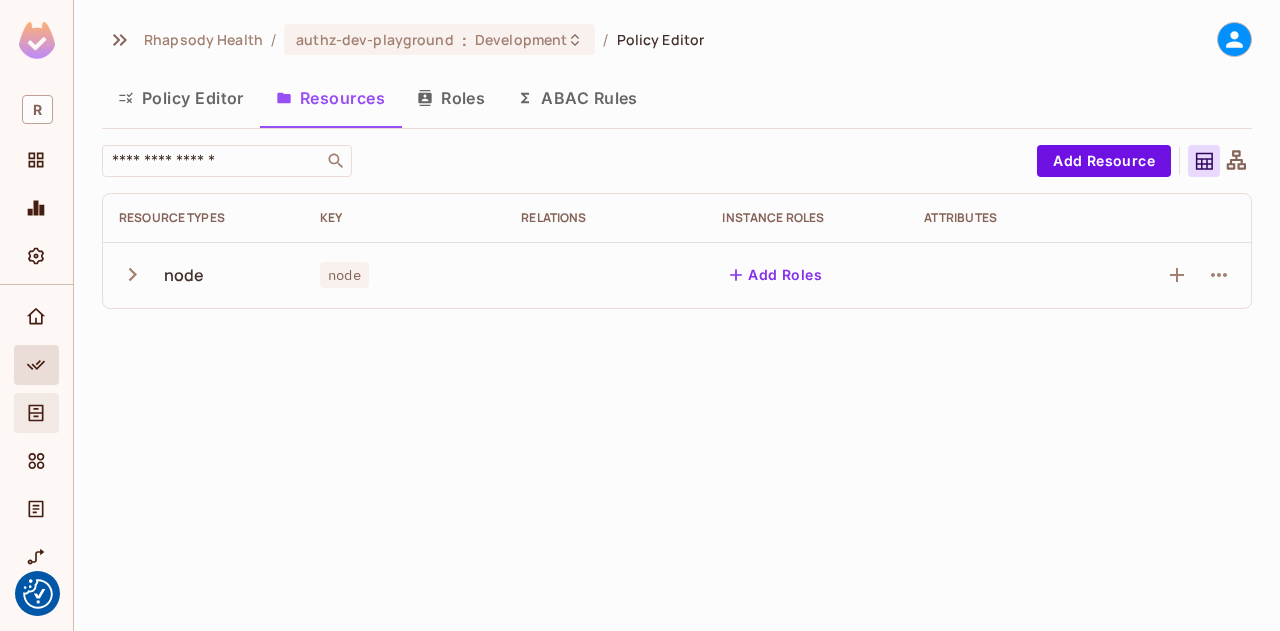 click 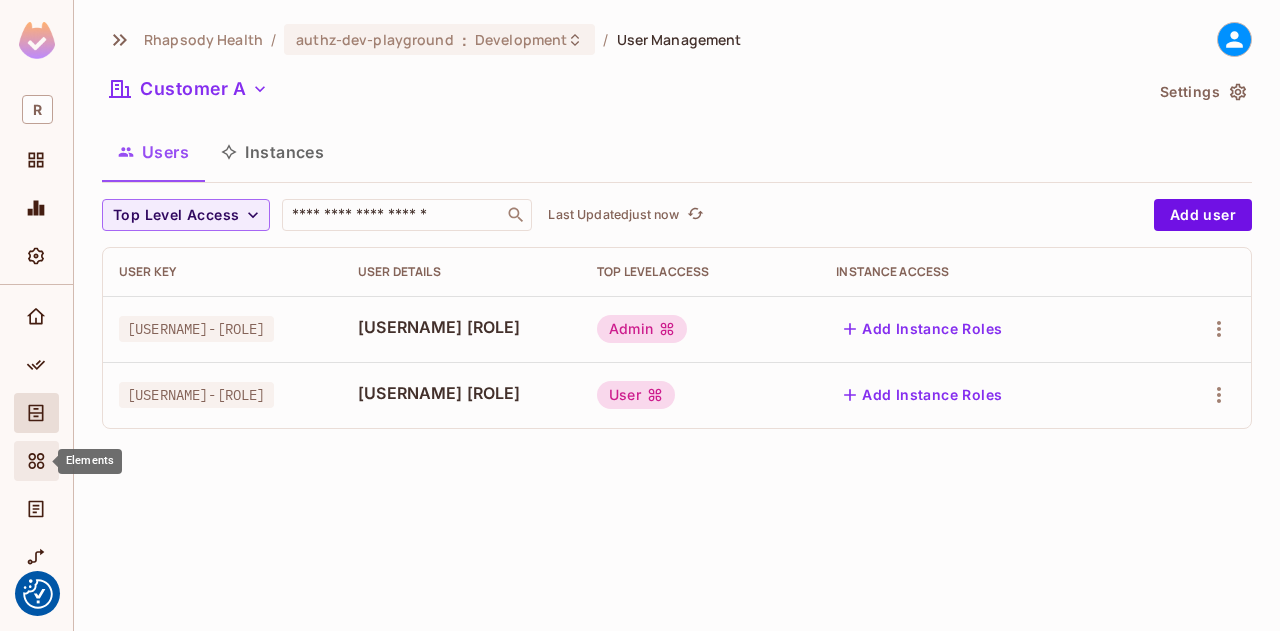 click at bounding box center (36, 461) 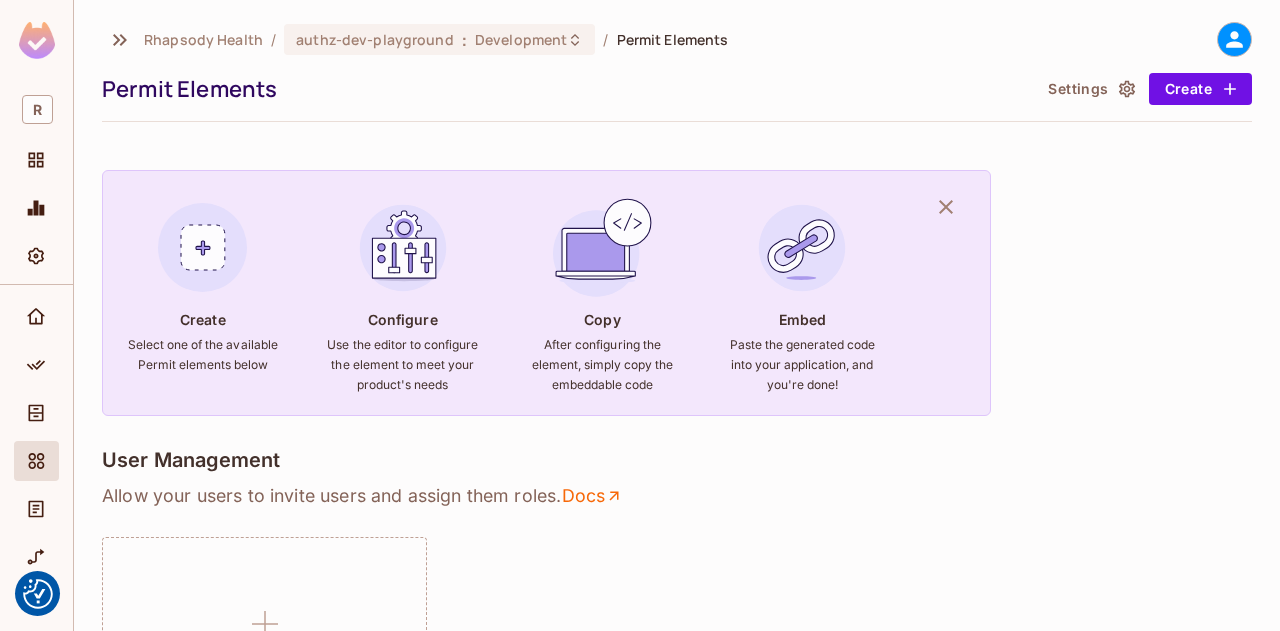 click on "Settings" at bounding box center [1090, 89] 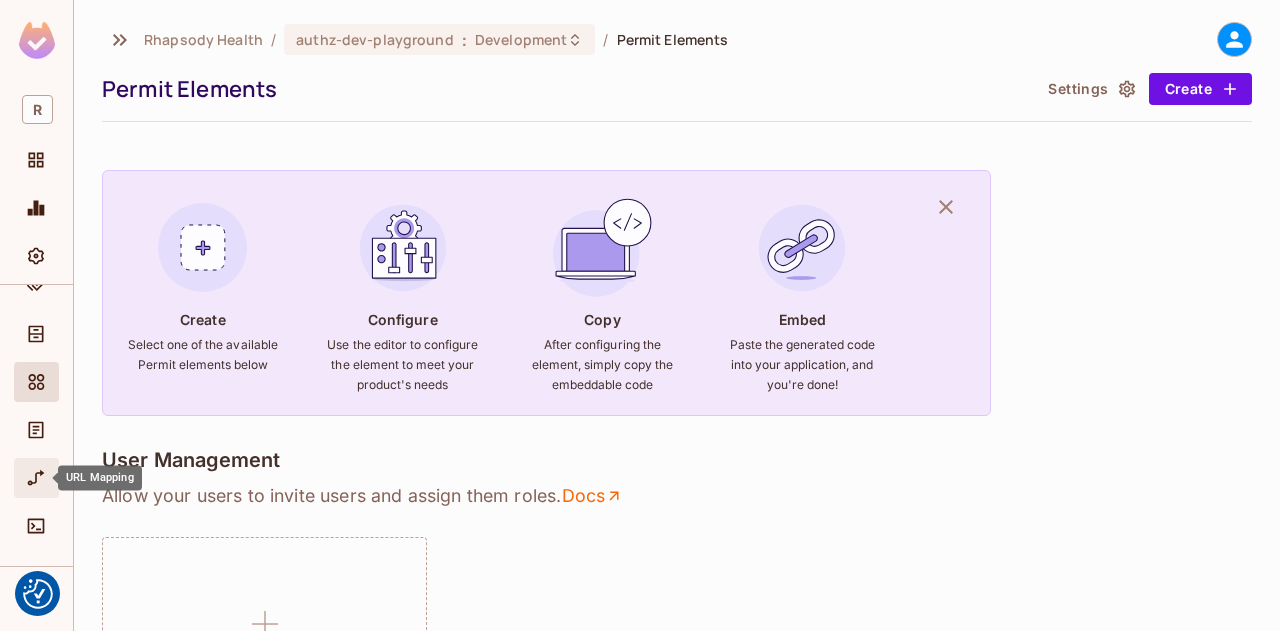 click at bounding box center [36, 478] 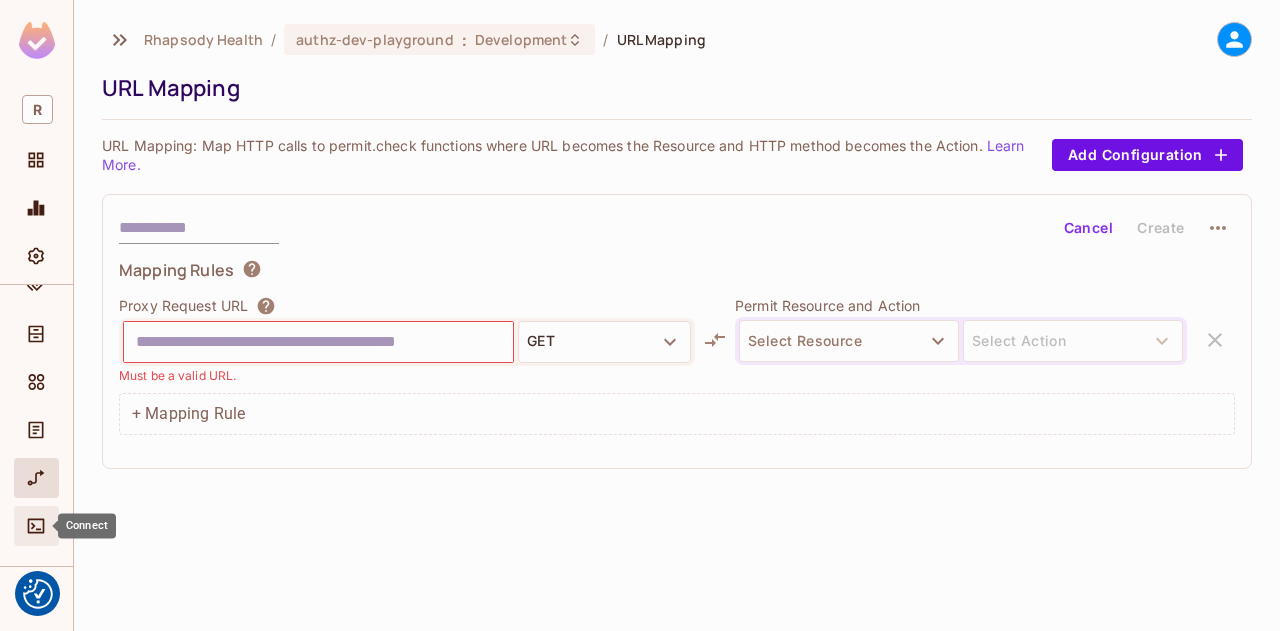 click 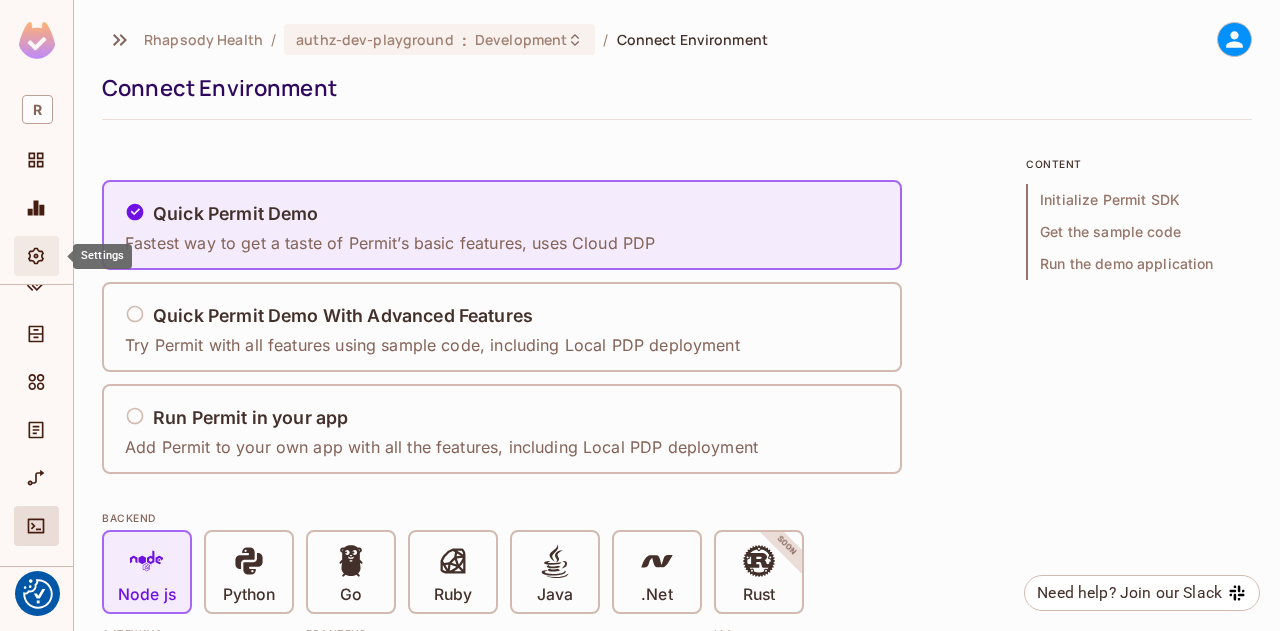 click 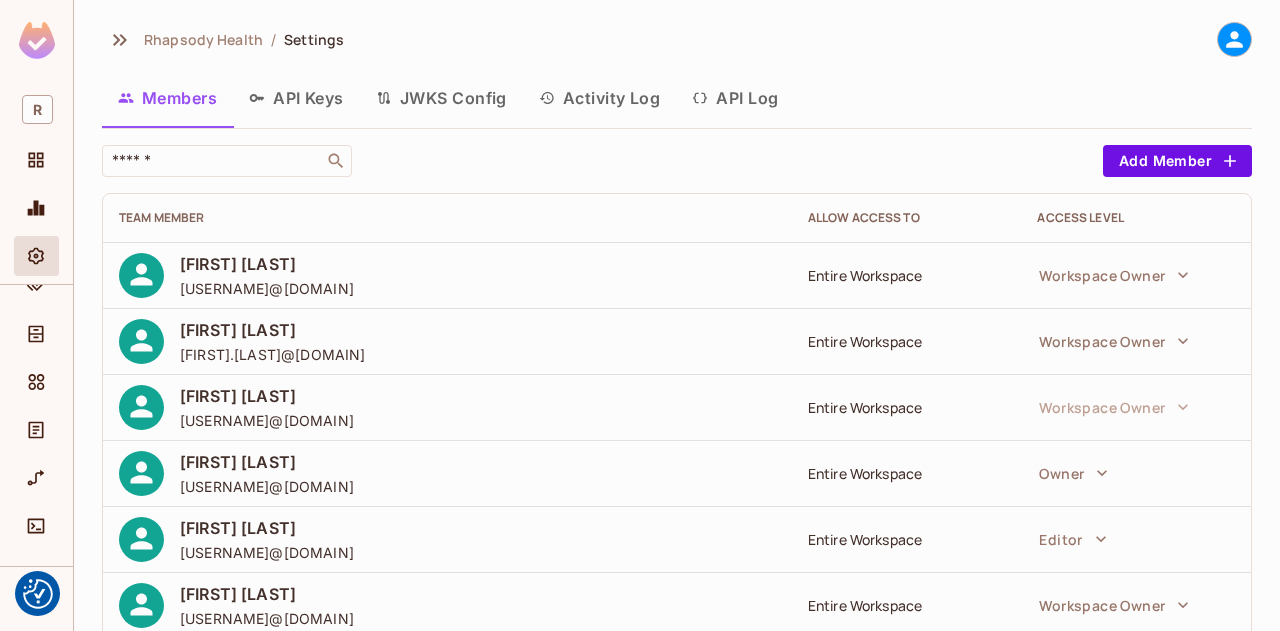 scroll, scrollTop: 0, scrollLeft: 0, axis: both 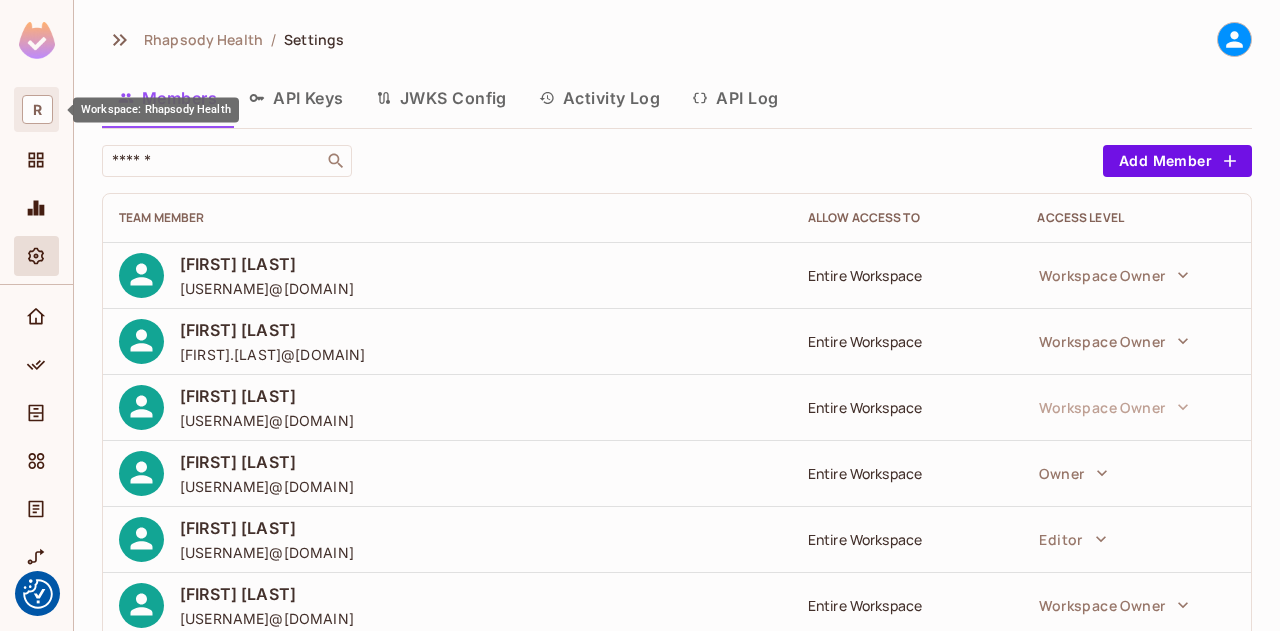 click on "R" at bounding box center [37, 109] 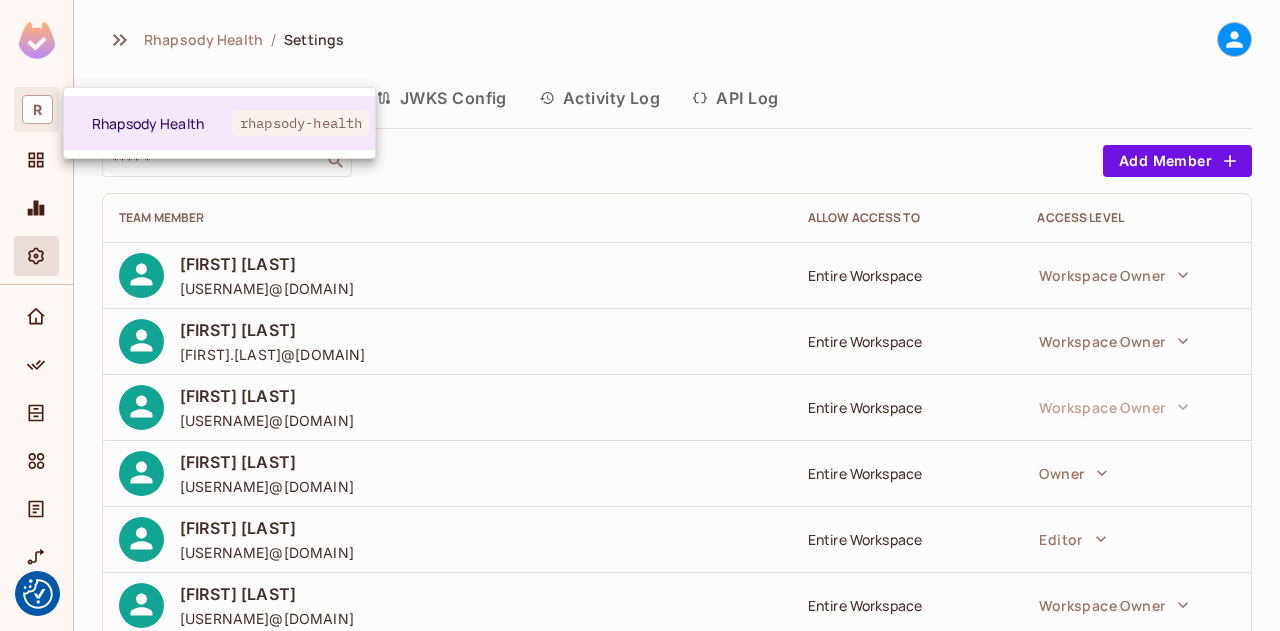 click at bounding box center [640, 315] 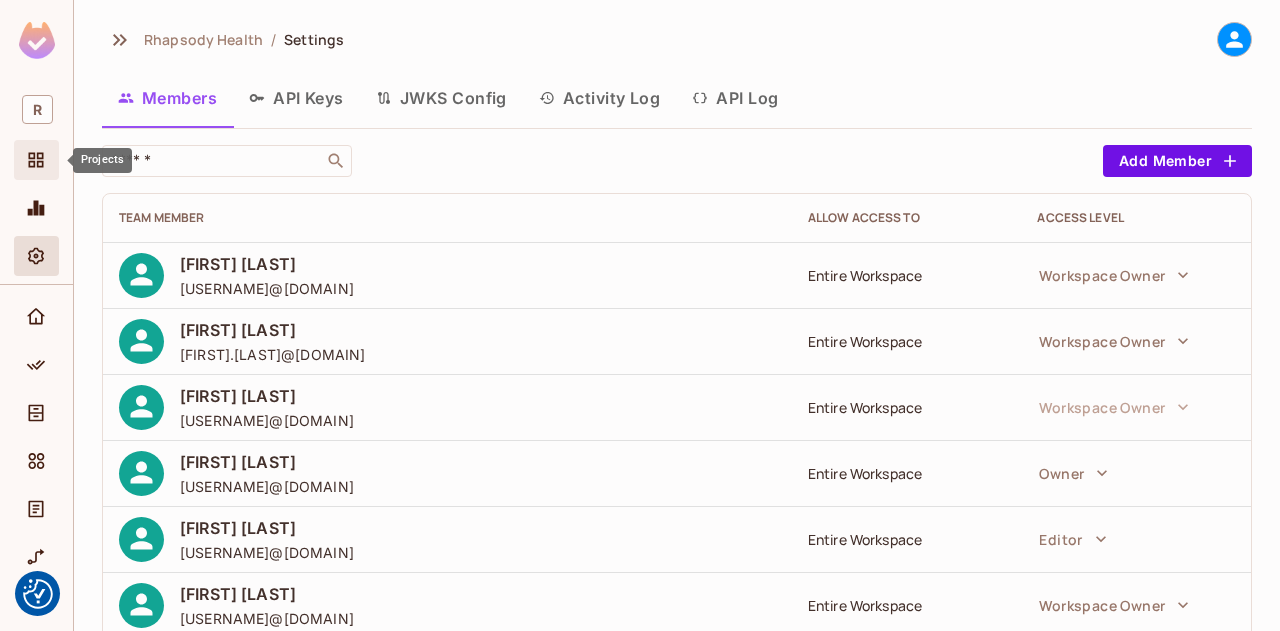 click 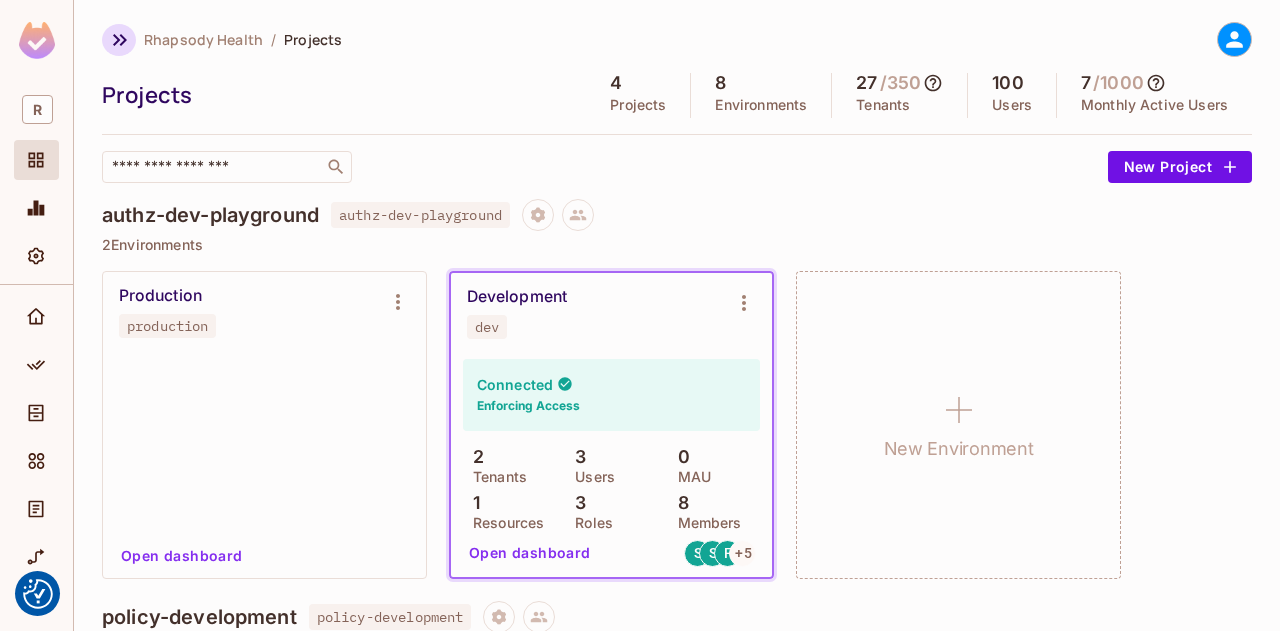 click 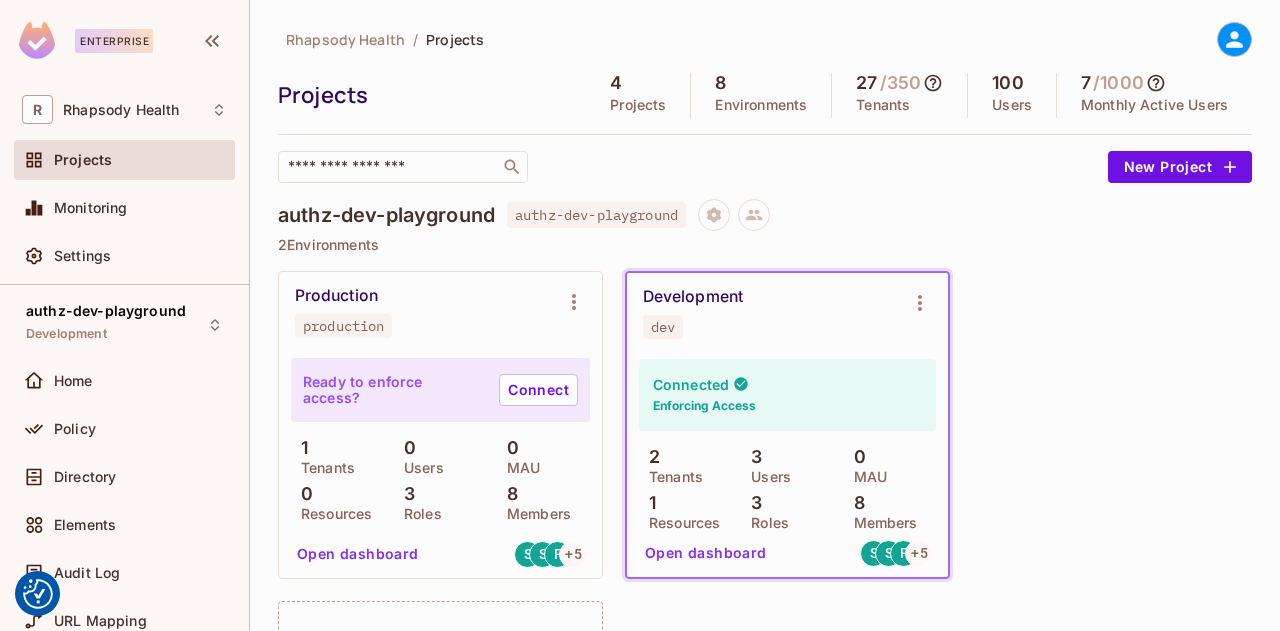 scroll, scrollTop: 190, scrollLeft: 0, axis: vertical 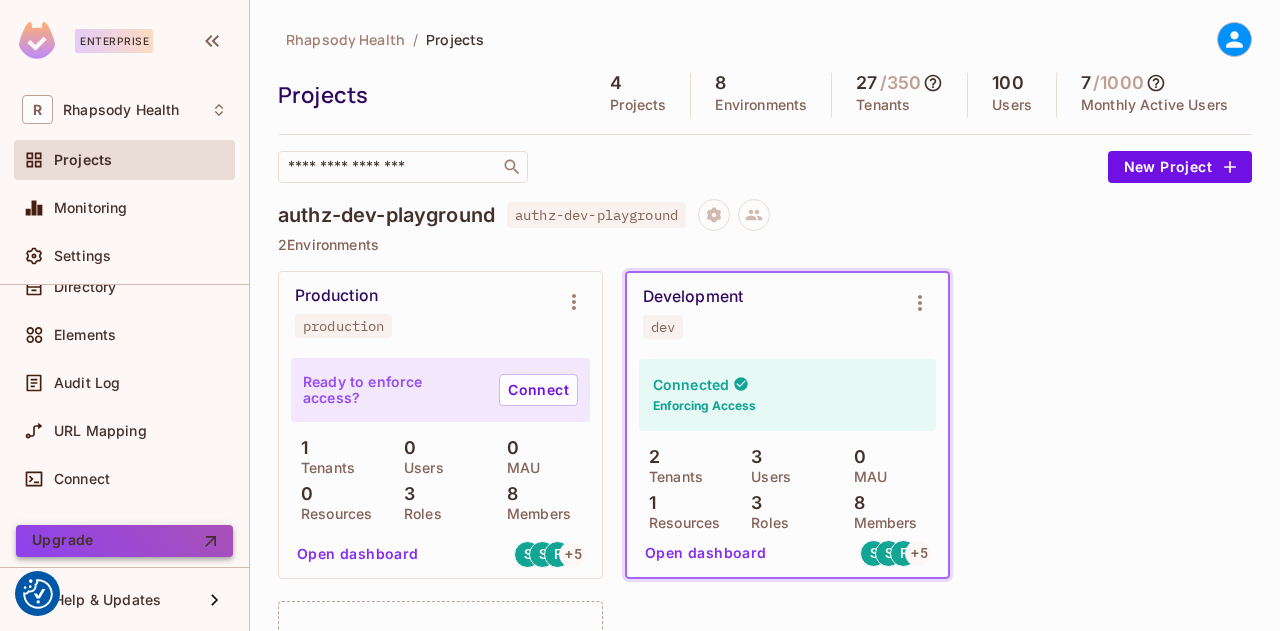 click on "Upgrade" at bounding box center (124, 541) 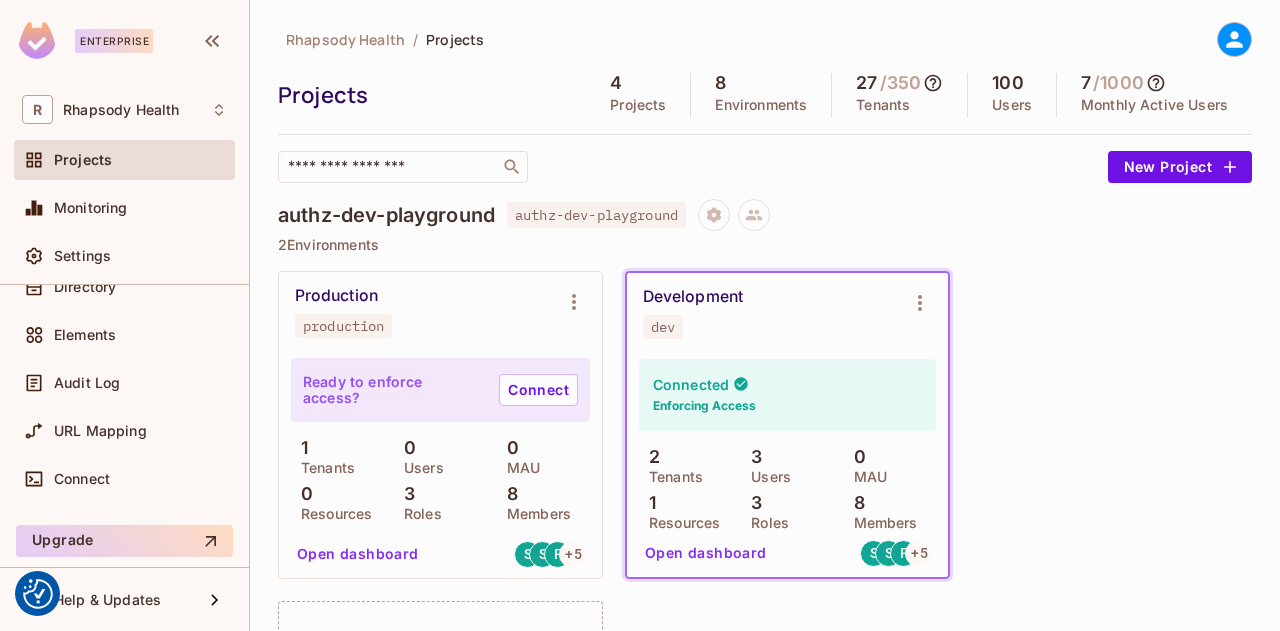 scroll, scrollTop: 0, scrollLeft: 0, axis: both 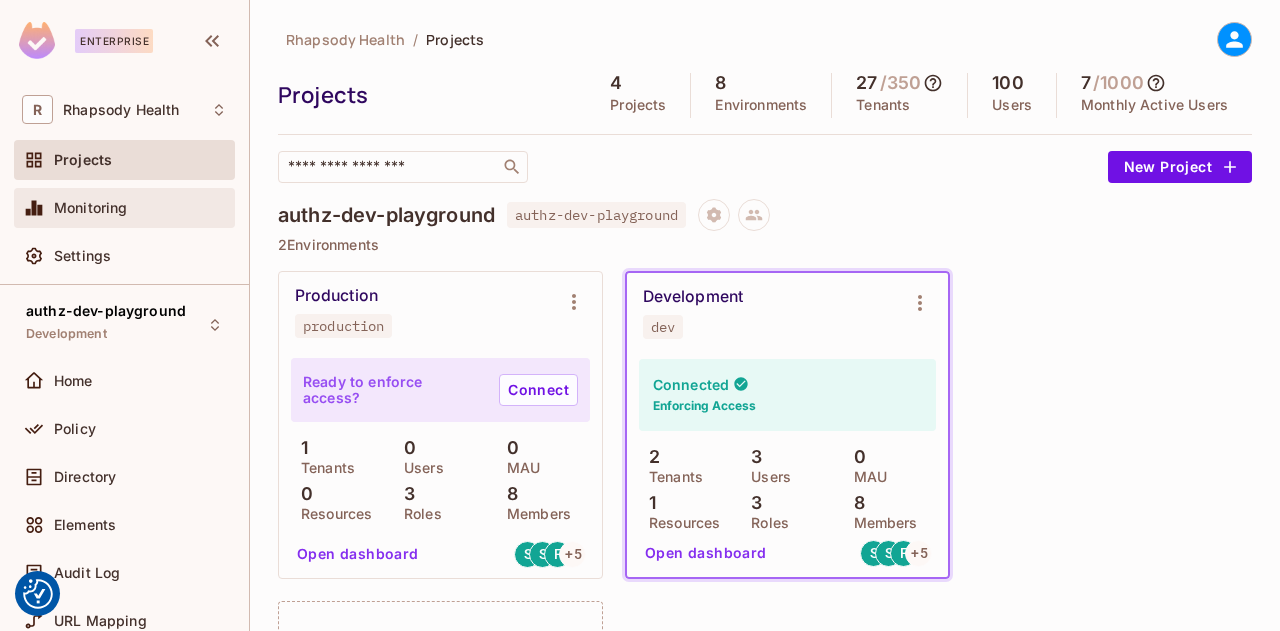 click on "Monitoring" at bounding box center (91, 208) 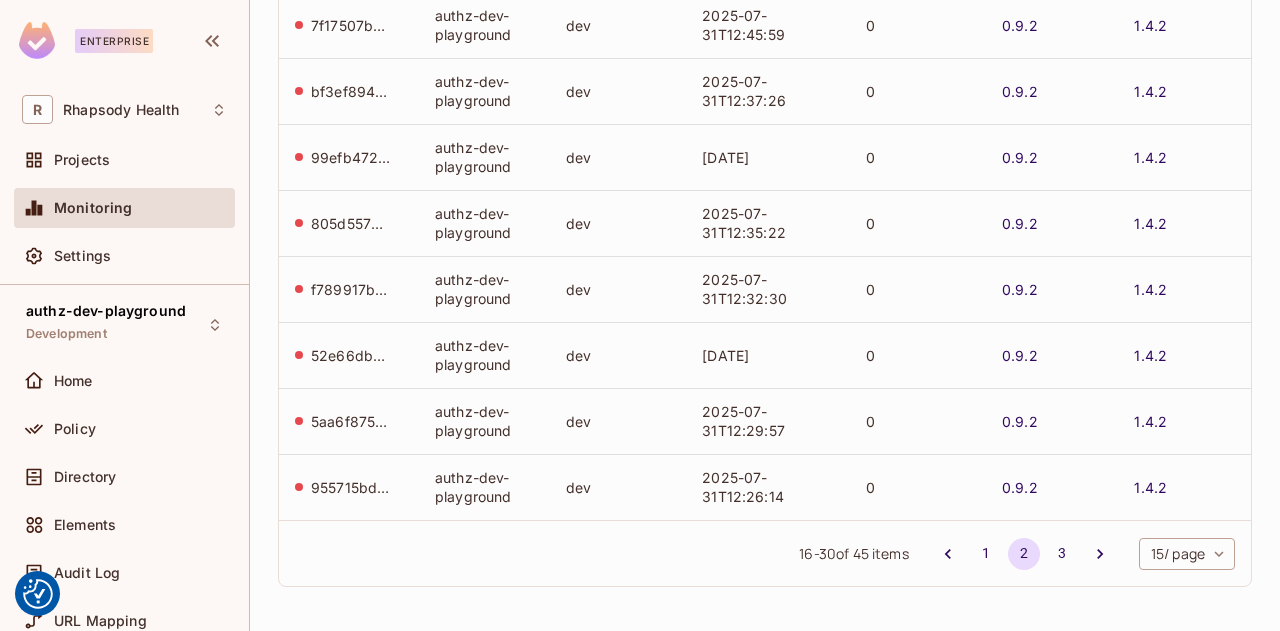 scroll, scrollTop: 17, scrollLeft: 0, axis: vertical 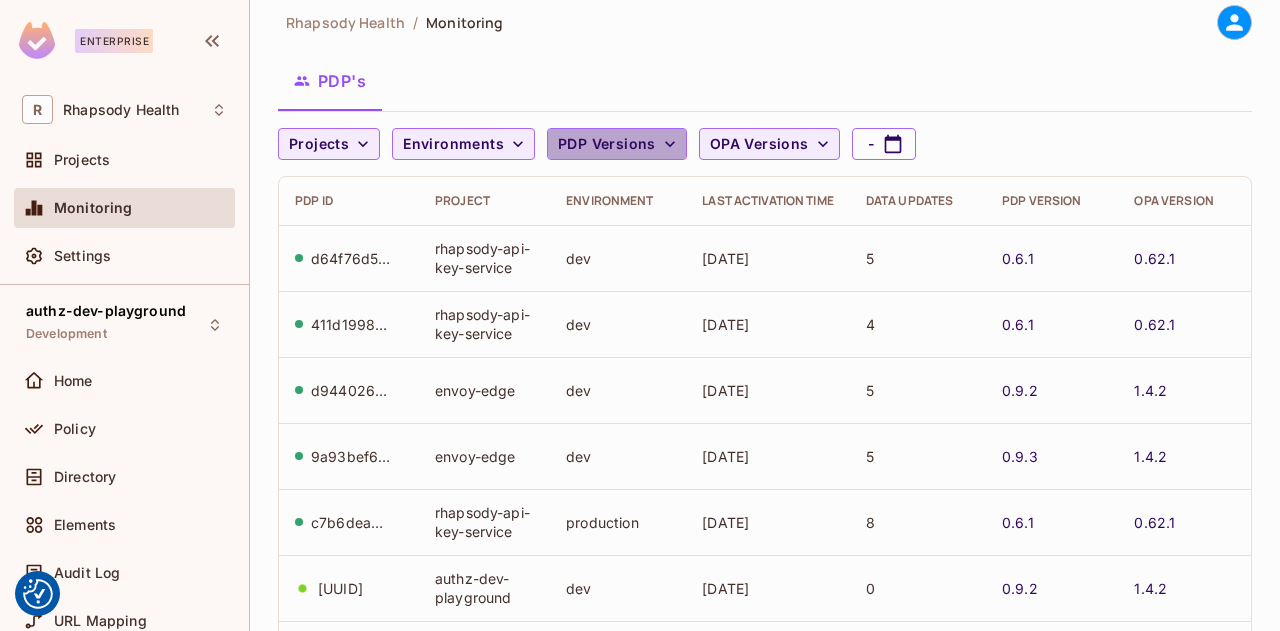 click on "PDP Versions" at bounding box center (607, 144) 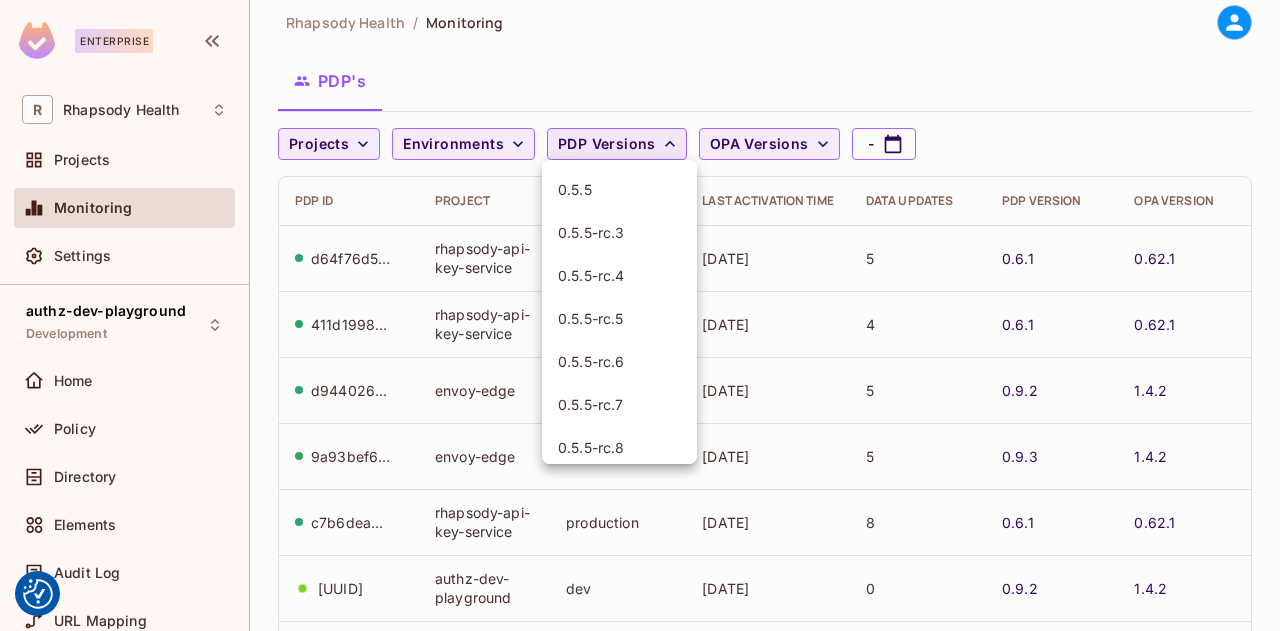 click at bounding box center (640, 315) 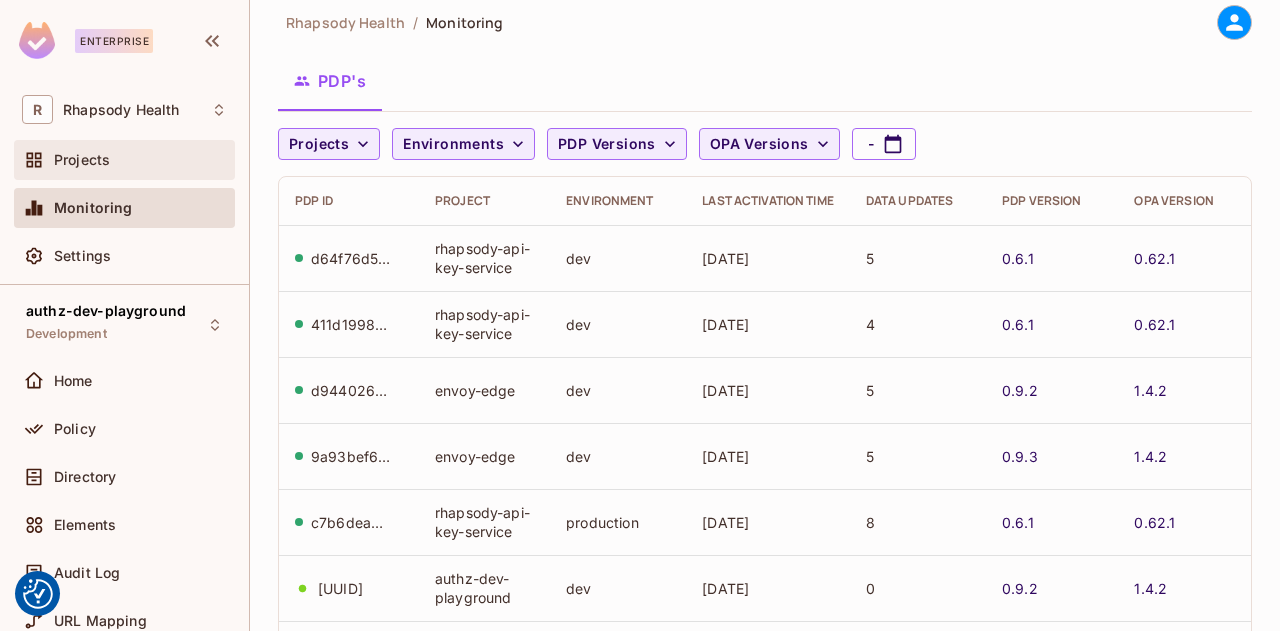 click on "Projects" at bounding box center [124, 160] 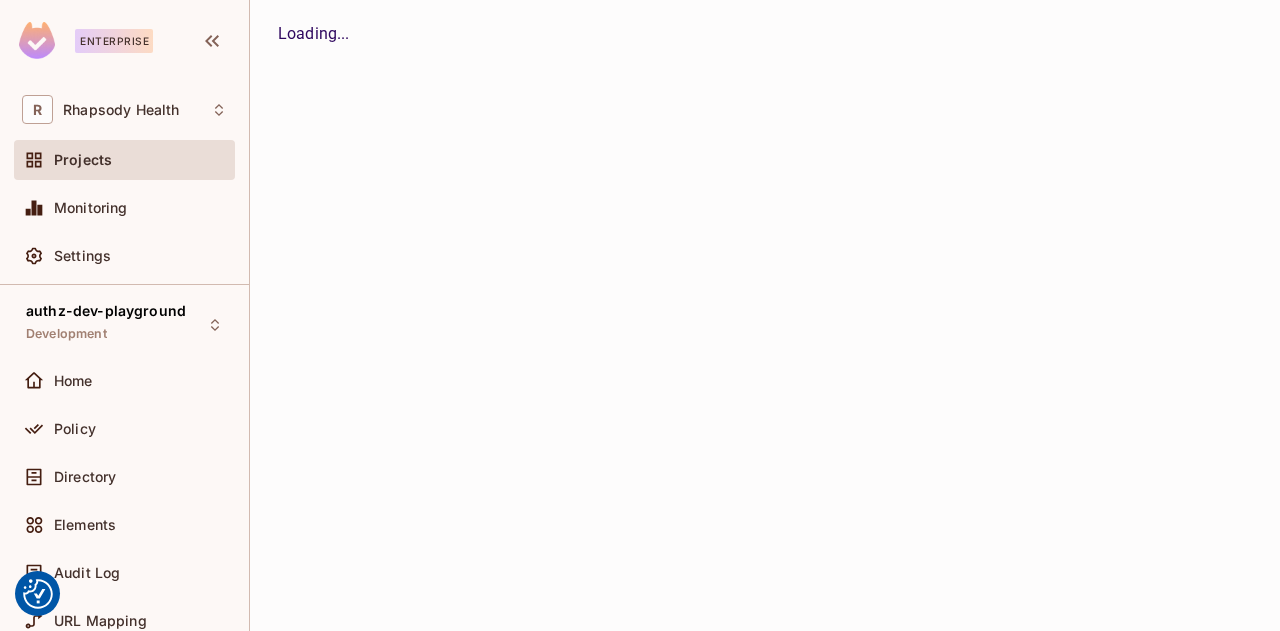 scroll, scrollTop: 0, scrollLeft: 0, axis: both 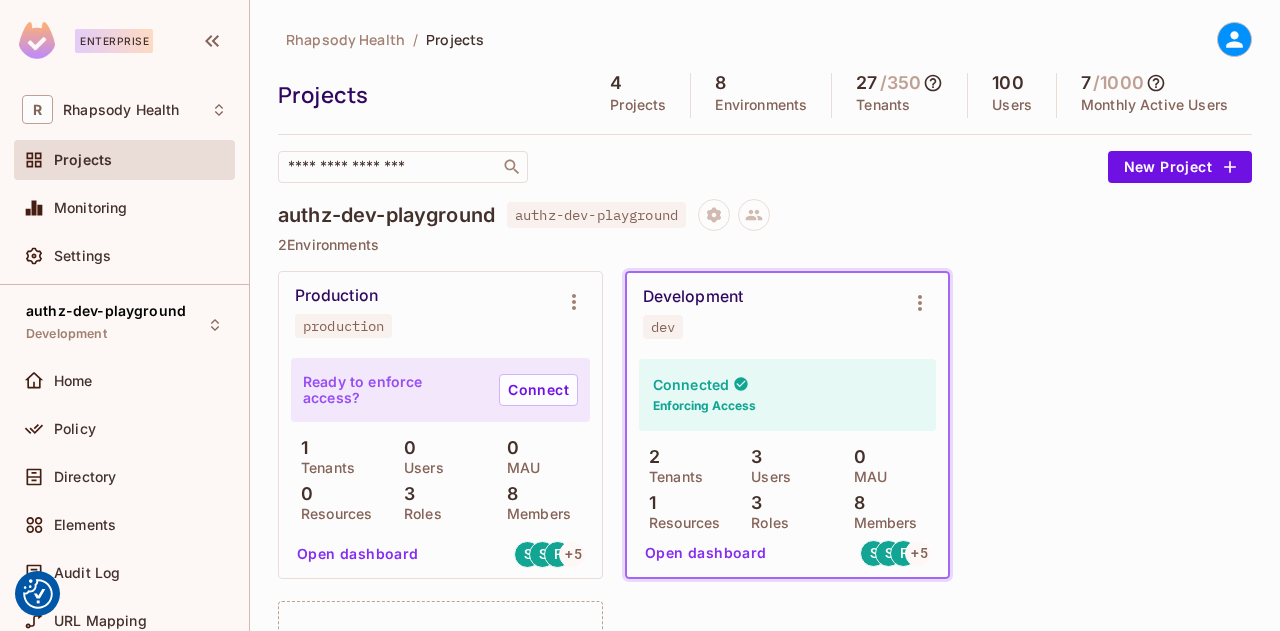click on "authz-dev-playground" at bounding box center (596, 215) 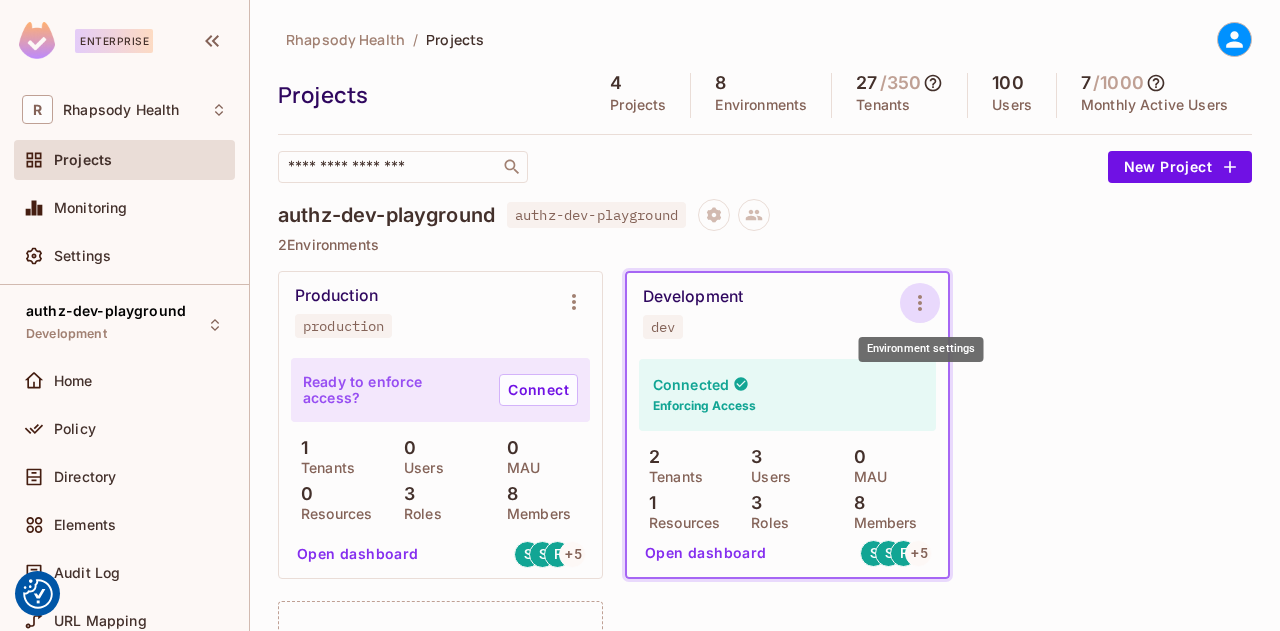 click 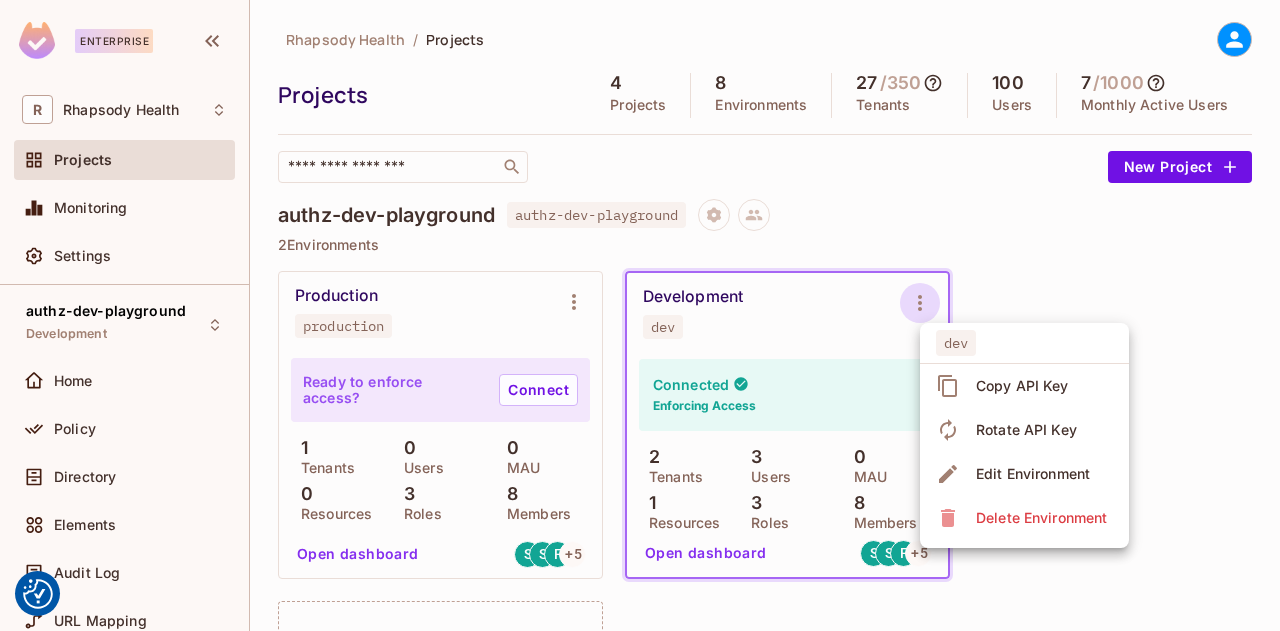 click on "Edit Environment" at bounding box center (1033, 474) 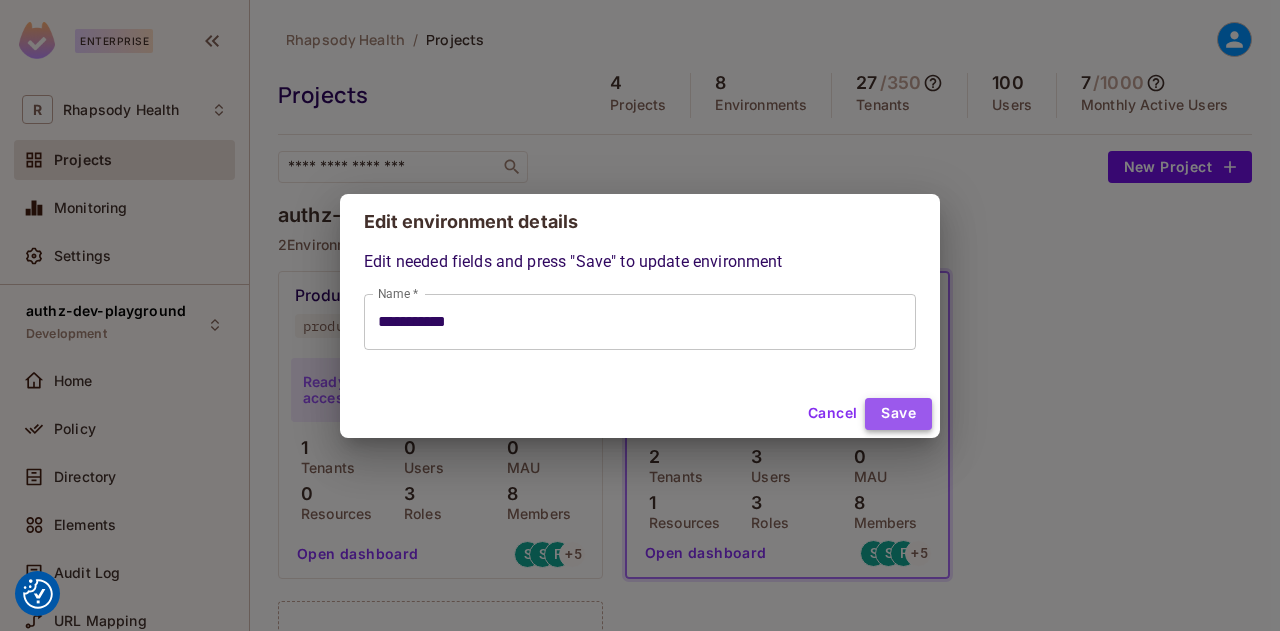 click on "Save" at bounding box center [898, 414] 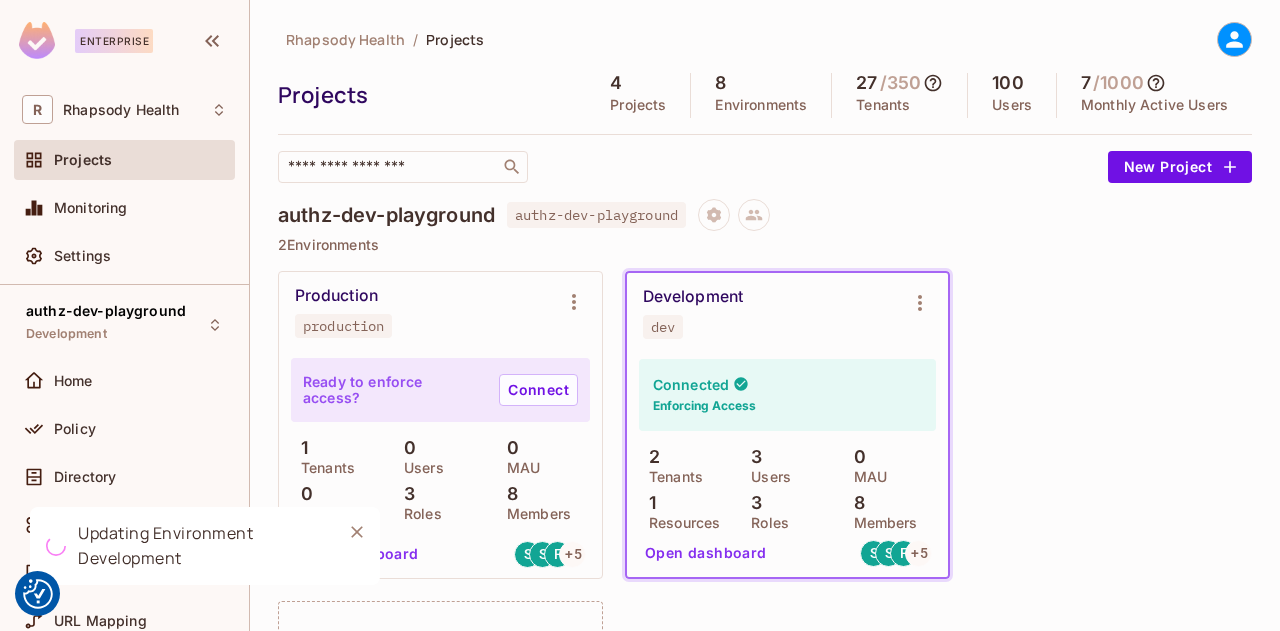 click on "Open dashboard" at bounding box center [706, 553] 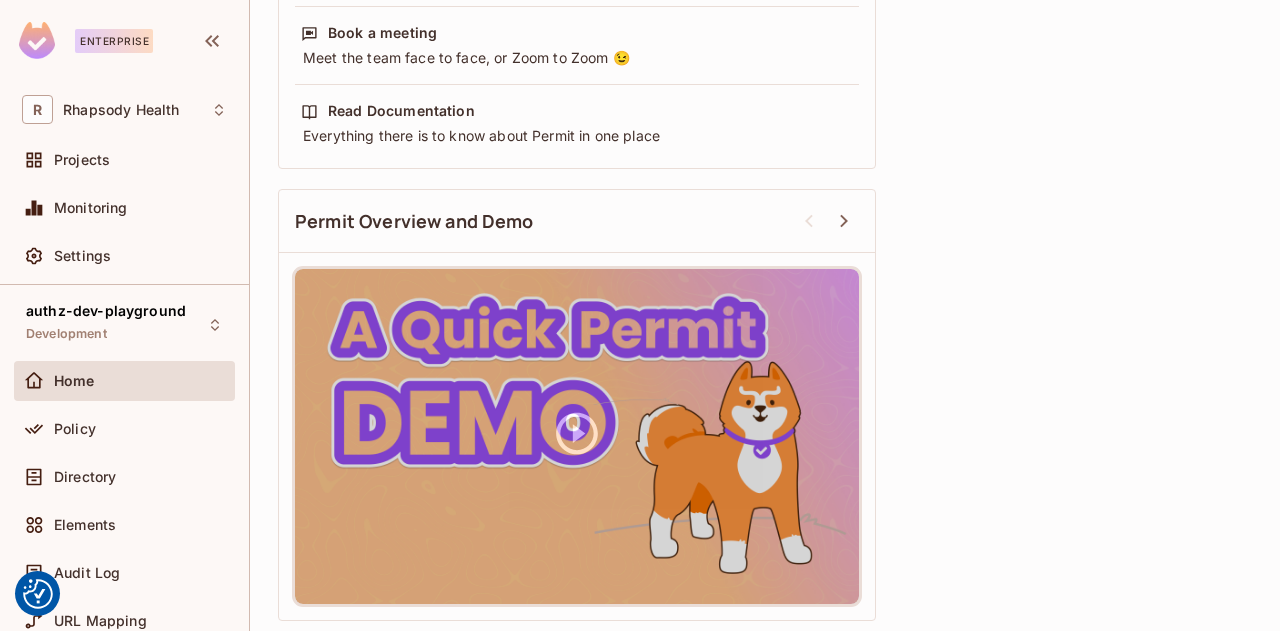 scroll, scrollTop: 0, scrollLeft: 0, axis: both 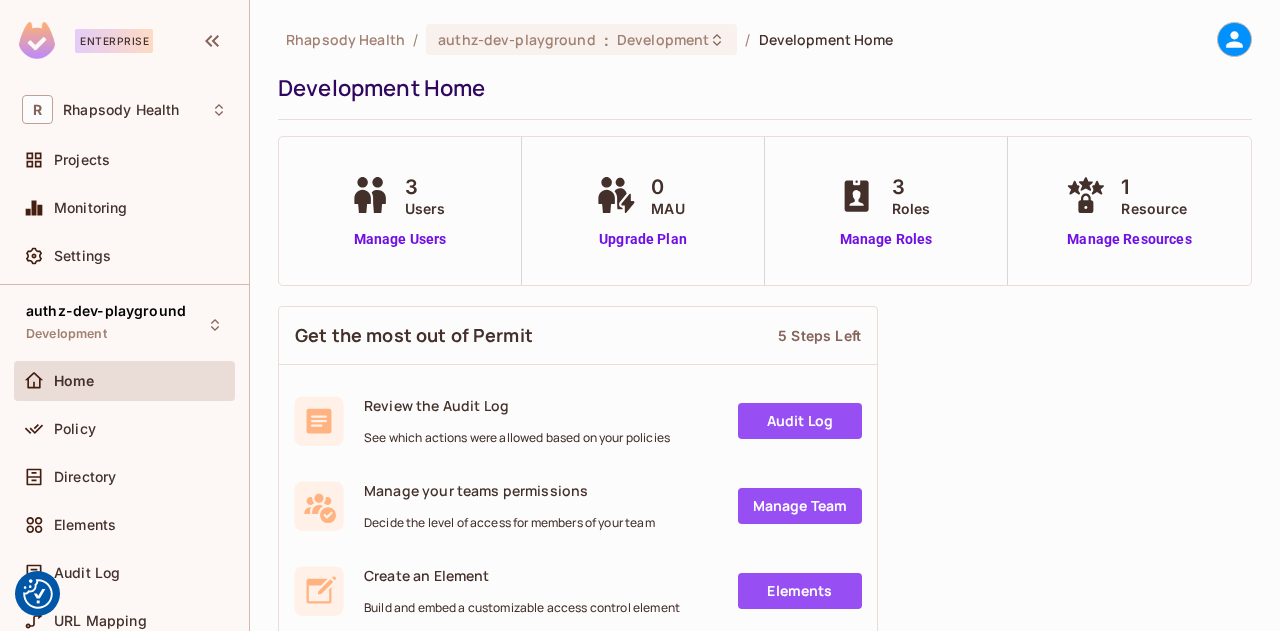 click 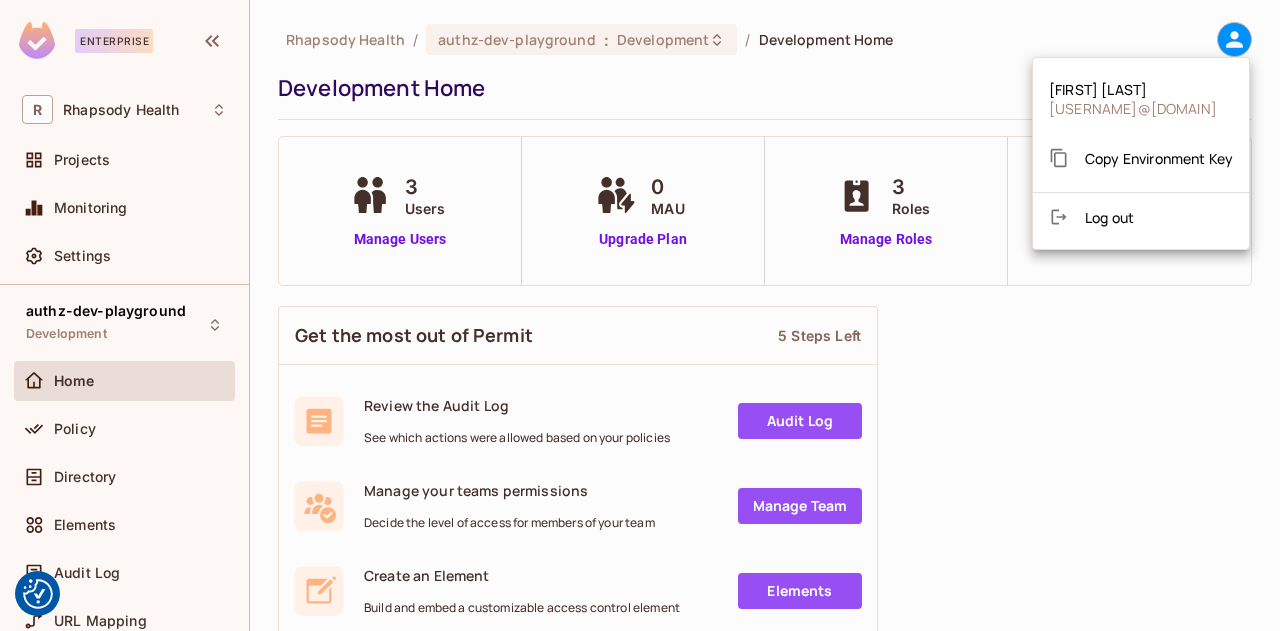 click at bounding box center [640, 315] 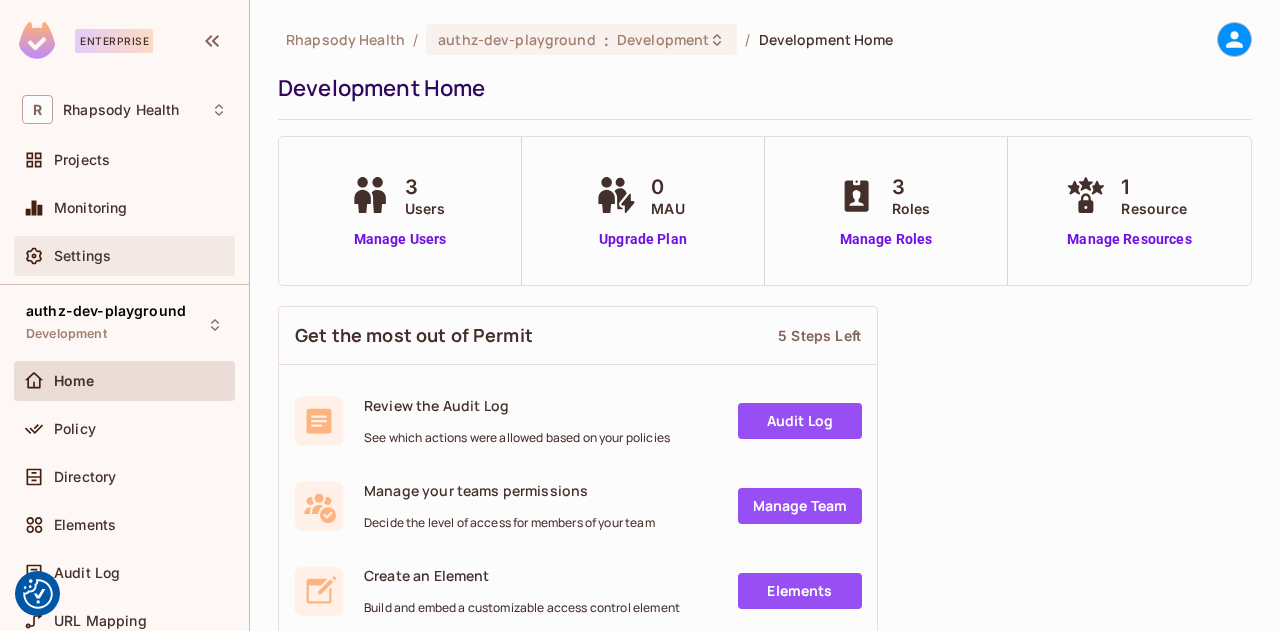 click on "Settings" at bounding box center [140, 256] 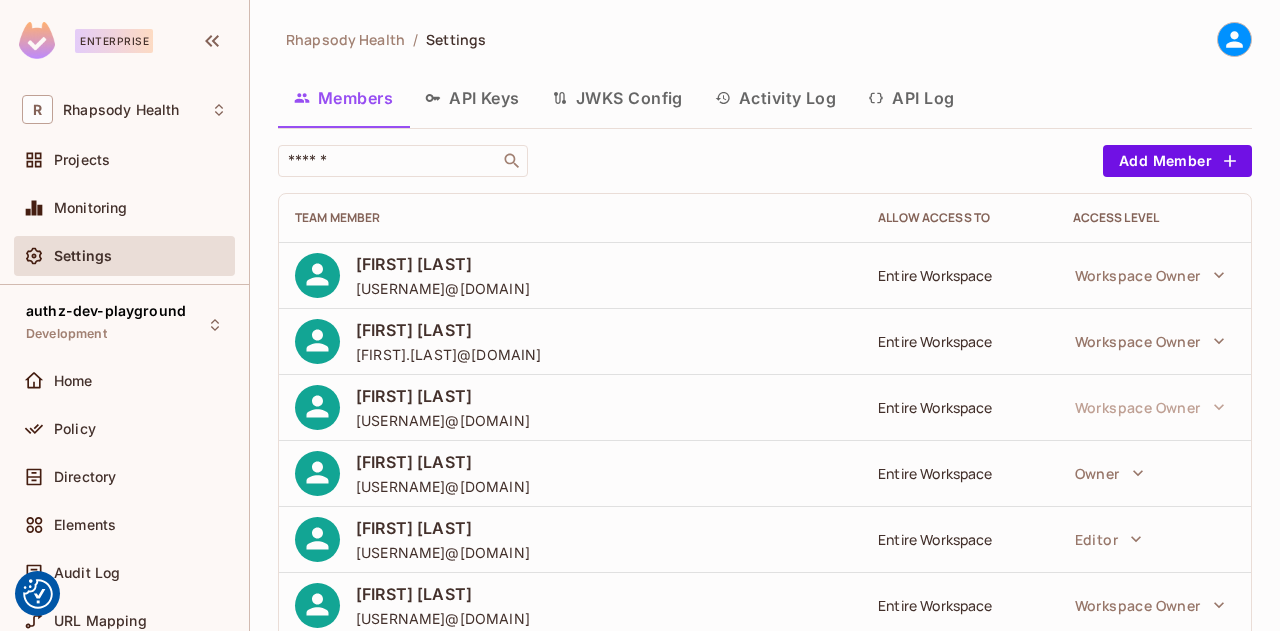click on "JWKS Config" at bounding box center [617, 98] 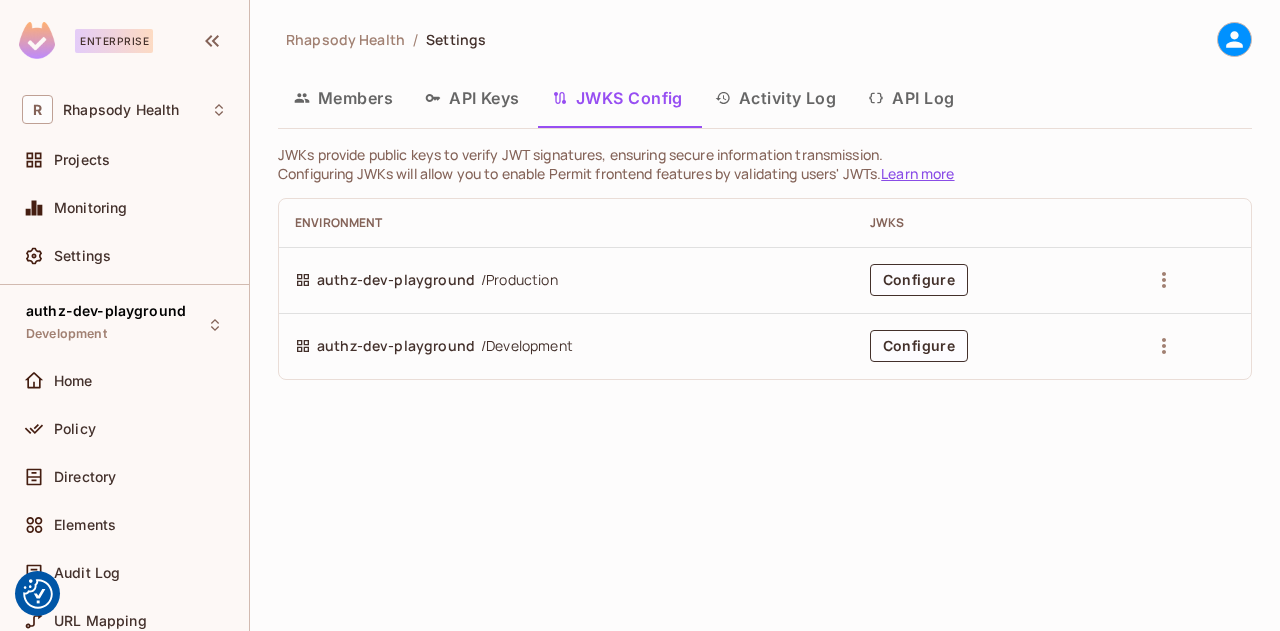 click on "Activity Log" at bounding box center (776, 98) 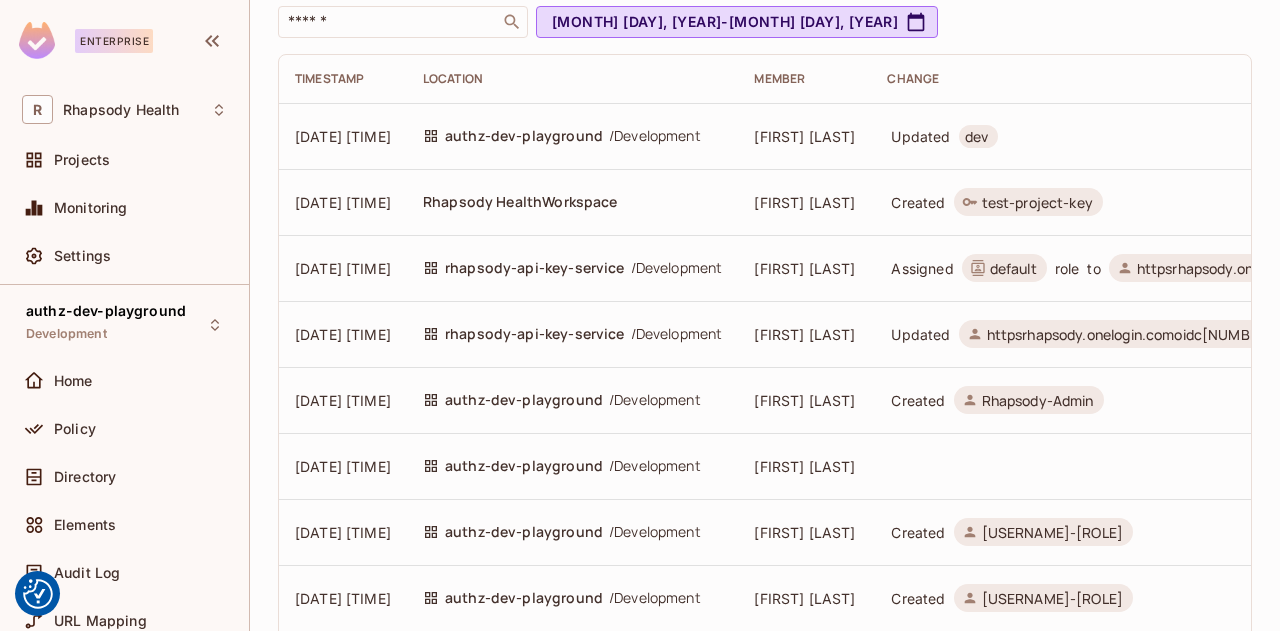 scroll, scrollTop: 0, scrollLeft: 0, axis: both 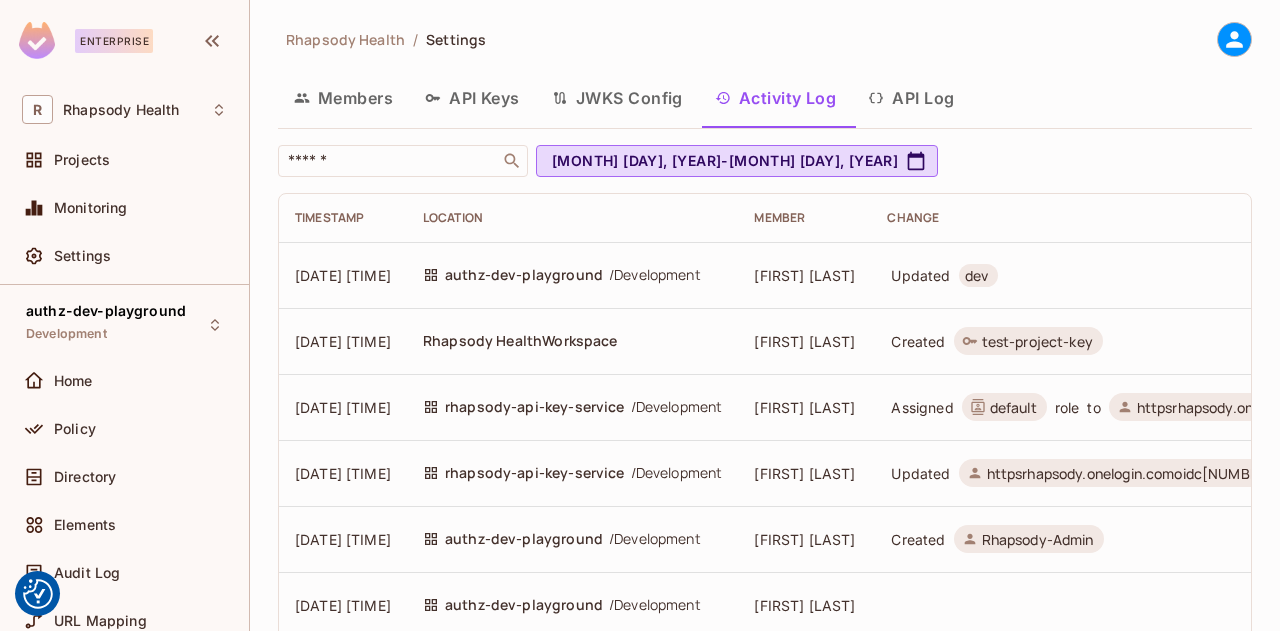 click on "dev" at bounding box center (976, 275) 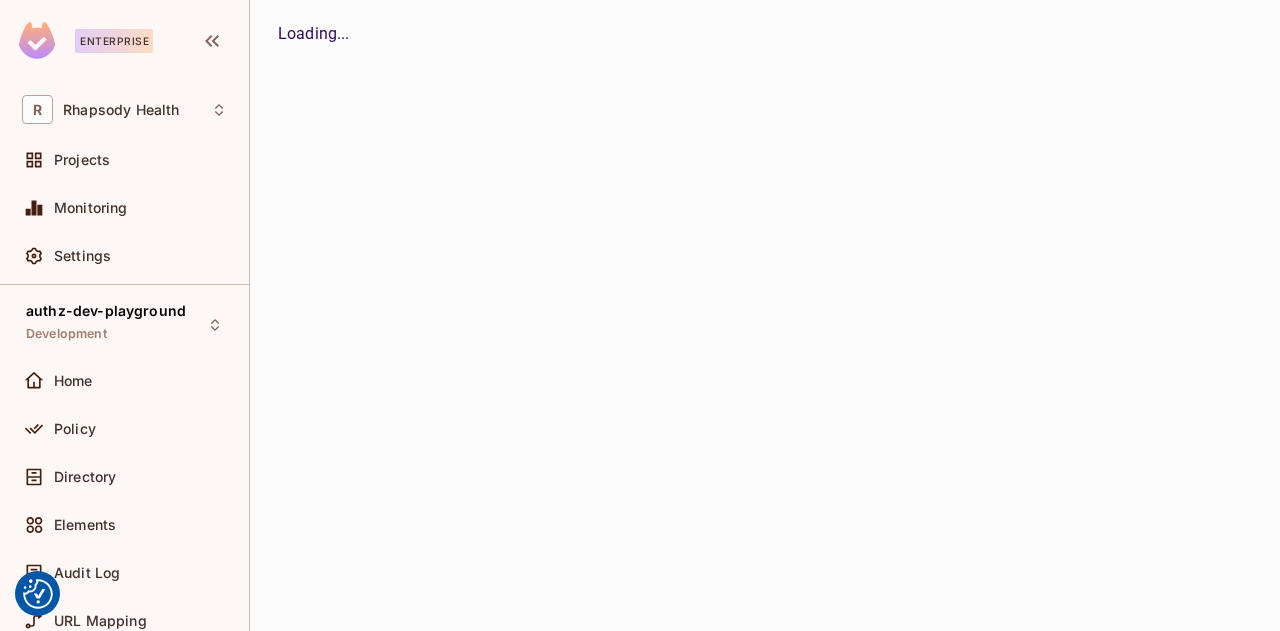 click on "Rhapsody Health / Settings Members API Keys JWKS Config Activity Log API Log ​ [MONTH] [DAY], [YEAR]  -  [MONTH] [DAY], [YEAR] Timestamp Location Member Change [DATE] [TIME] authz-dev-playground /  Development [FIRST] [LAST] Updated   dev   [DATE] [TIME] Rhapsody Health  Workspace [FIRST] [LAST] Created   test-project-key   [DATE] [TIME] rhapsody-api-key-service /  Development [FIRST] [LAST] Assigned   default   role to   httpsrhapsody.onelogin.comoidc[NUMBER]   in   [NUMBER]   [DATE] [TIME] rhapsody-api-key-service /  Development [FIRST] [LAST] Updated   httpsrhapsody.onelogin.comoidc[NUMBER]   [DATE] [TIME] authz-dev-playground /  Development [FIRST] [LAST] Created   Rhapsody-Admin   [DATE] [TIME] authz-dev-playground /  Development [FIRST] [LAST] [DATE] [TIME] authz-dev-playground /  Development [FIRST] [LAST] Created   [USERNAME]-[ROLE]   [DATE] [TIME] authz-dev-playground /  Development [FIRST] [LAST] Created   [USERNAME]-[ROLE]   [DATE] [TIME] authz-dev-playground /      /" at bounding box center [765, 315] 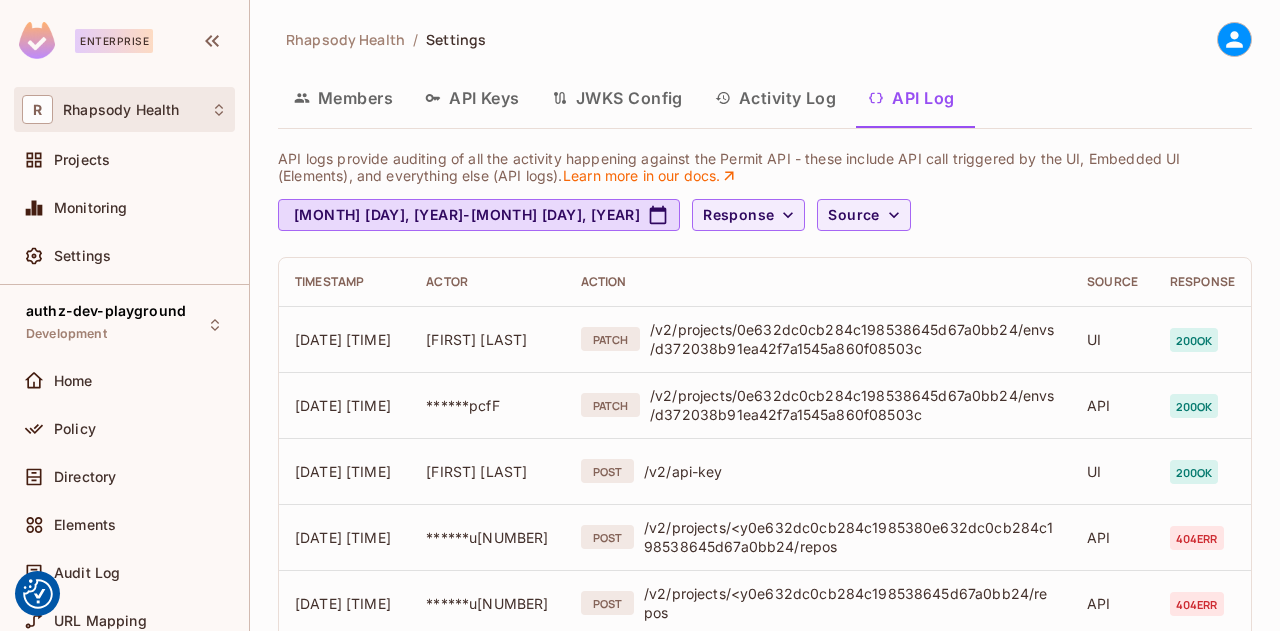 click on "R Rhapsody Health" at bounding box center [124, 109] 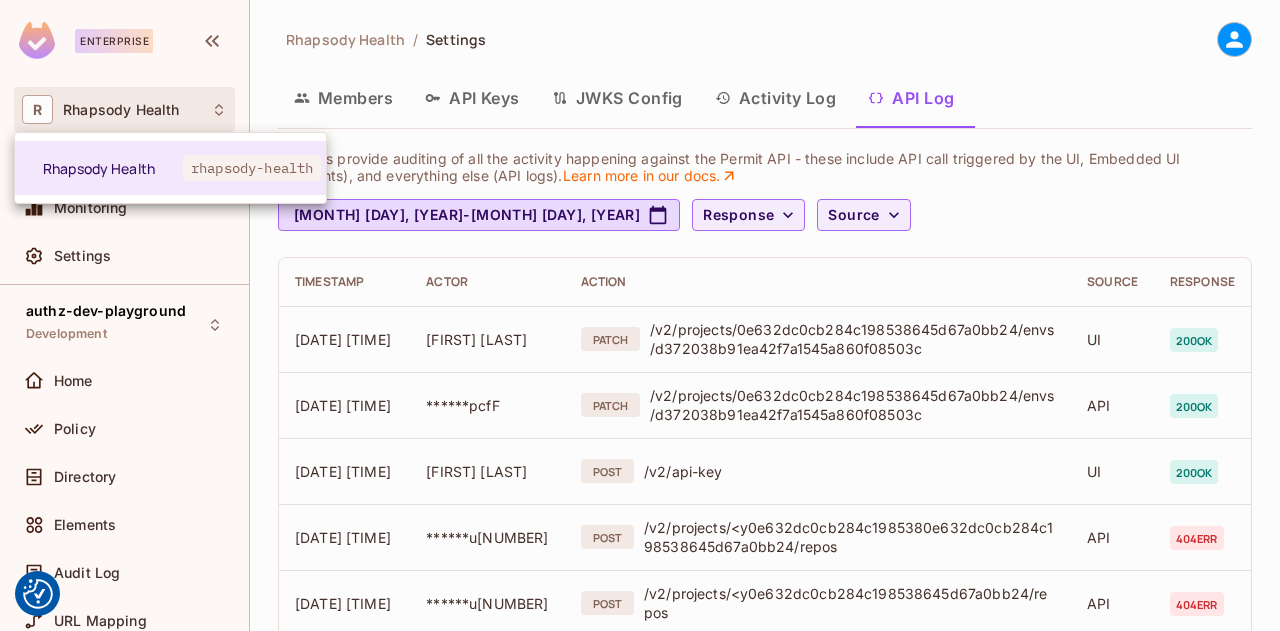 click at bounding box center (640, 315) 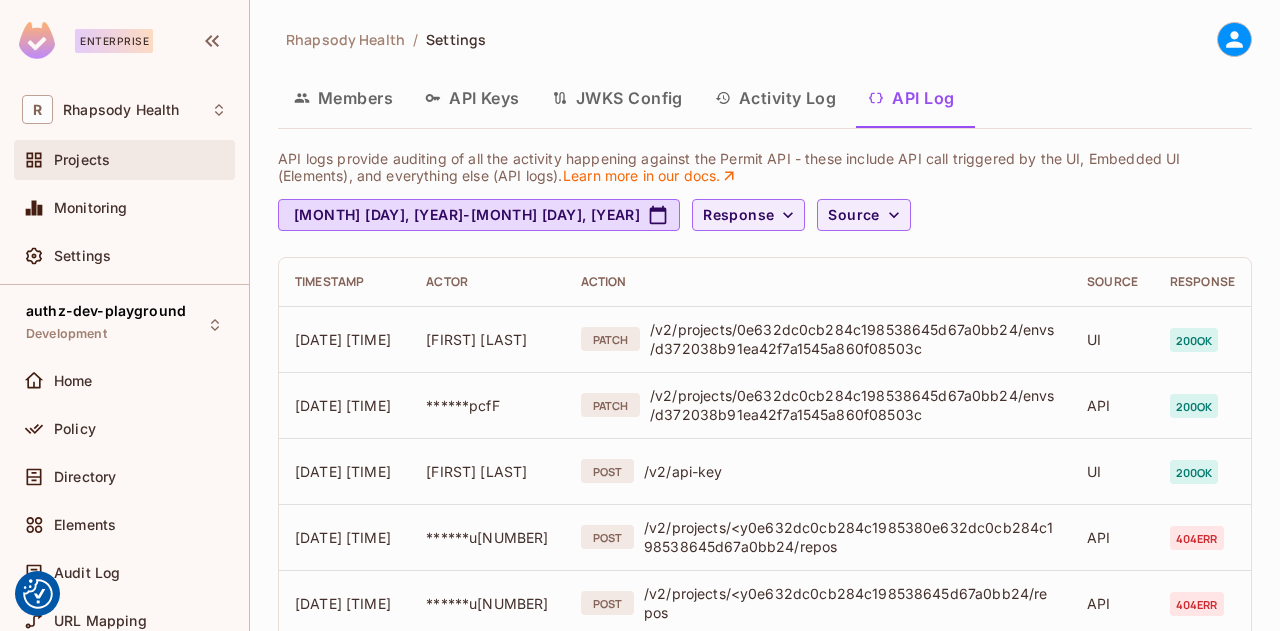 drag, startPoint x: 172, startPoint y: 168, endPoint x: 100, endPoint y: 154, distance: 73.34848 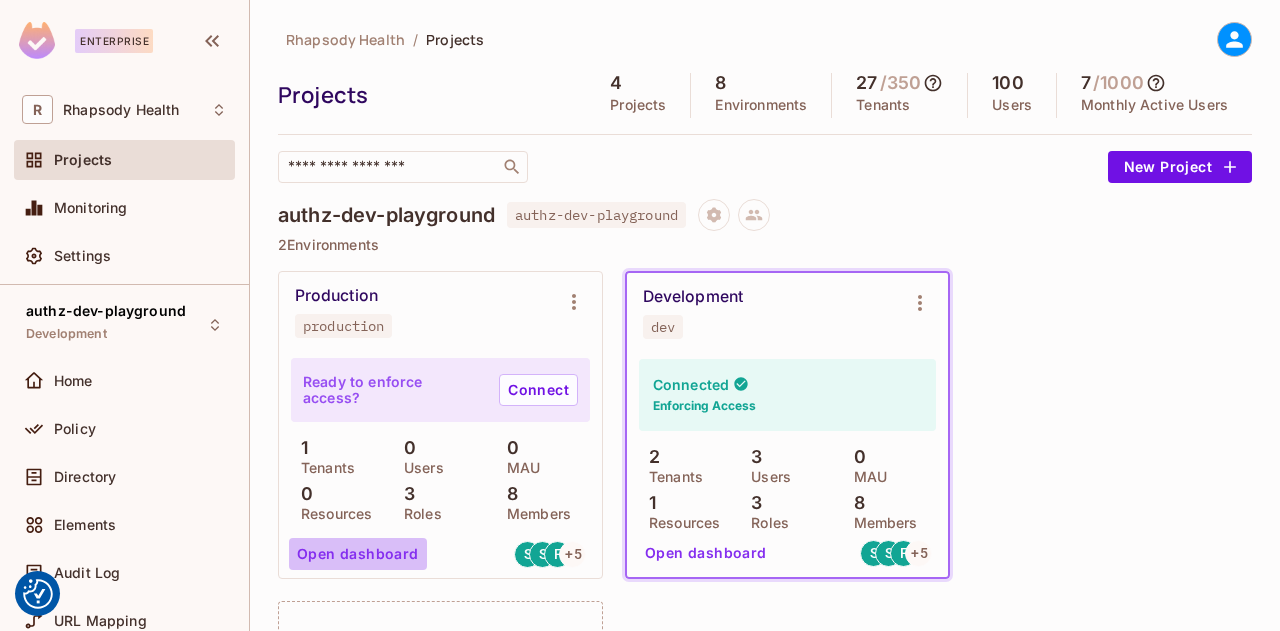 click on "Open dashboard" at bounding box center (358, 554) 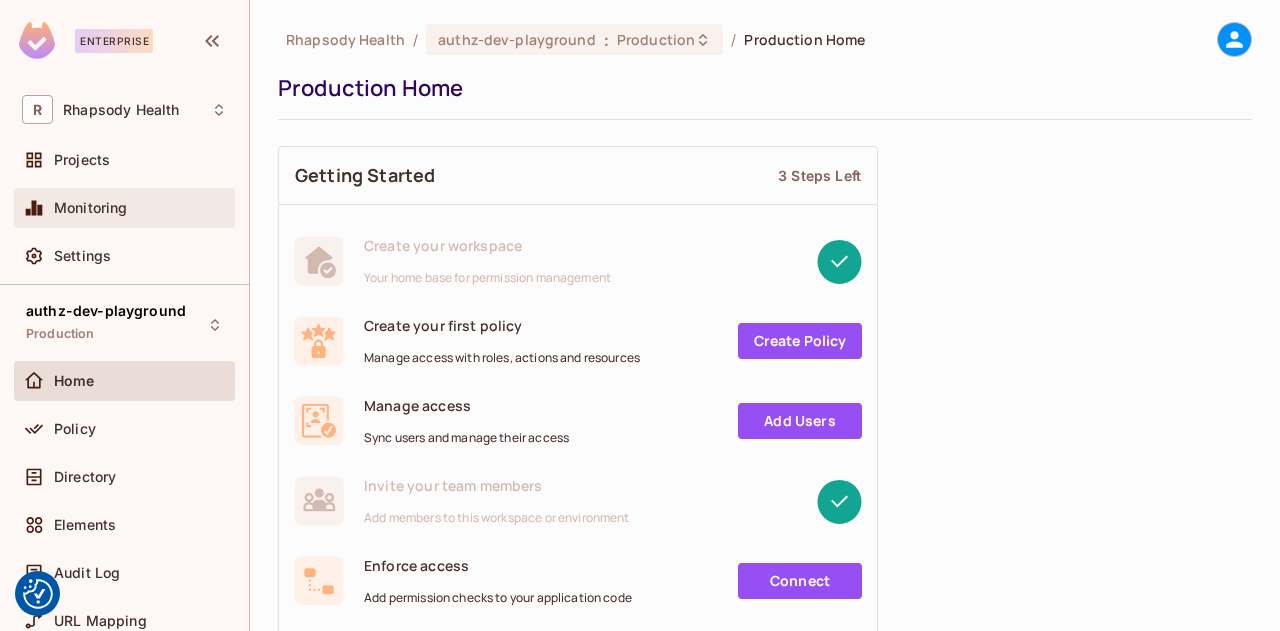 click on "Monitoring" at bounding box center [91, 208] 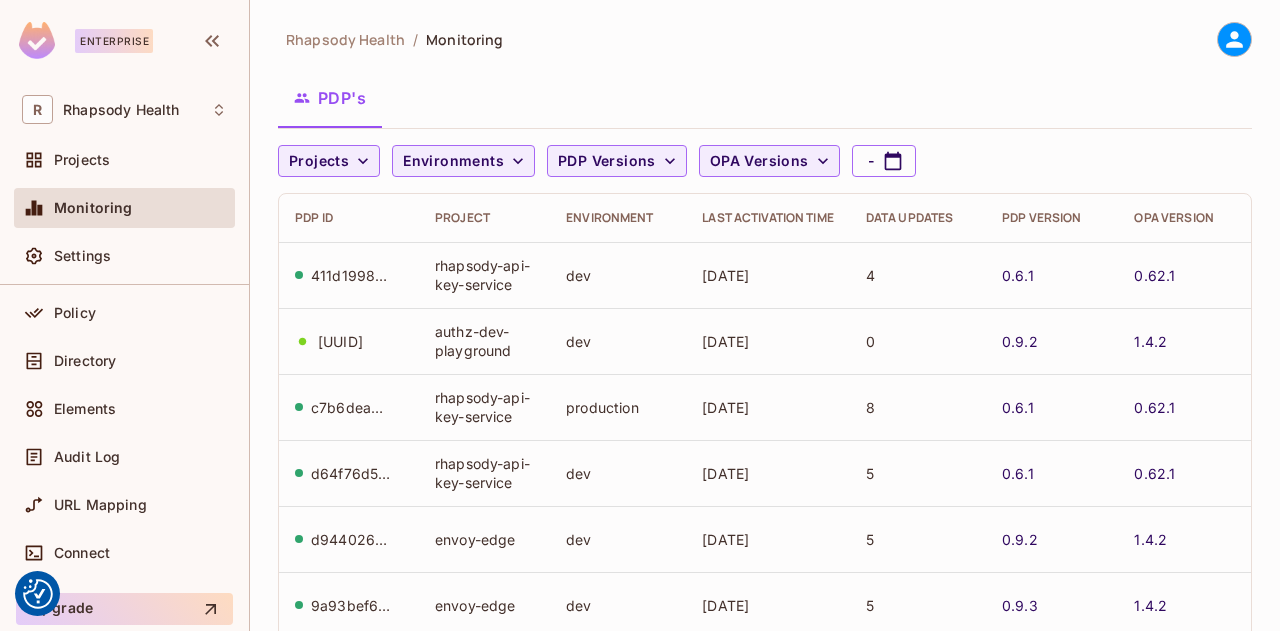 scroll, scrollTop: 118, scrollLeft: 0, axis: vertical 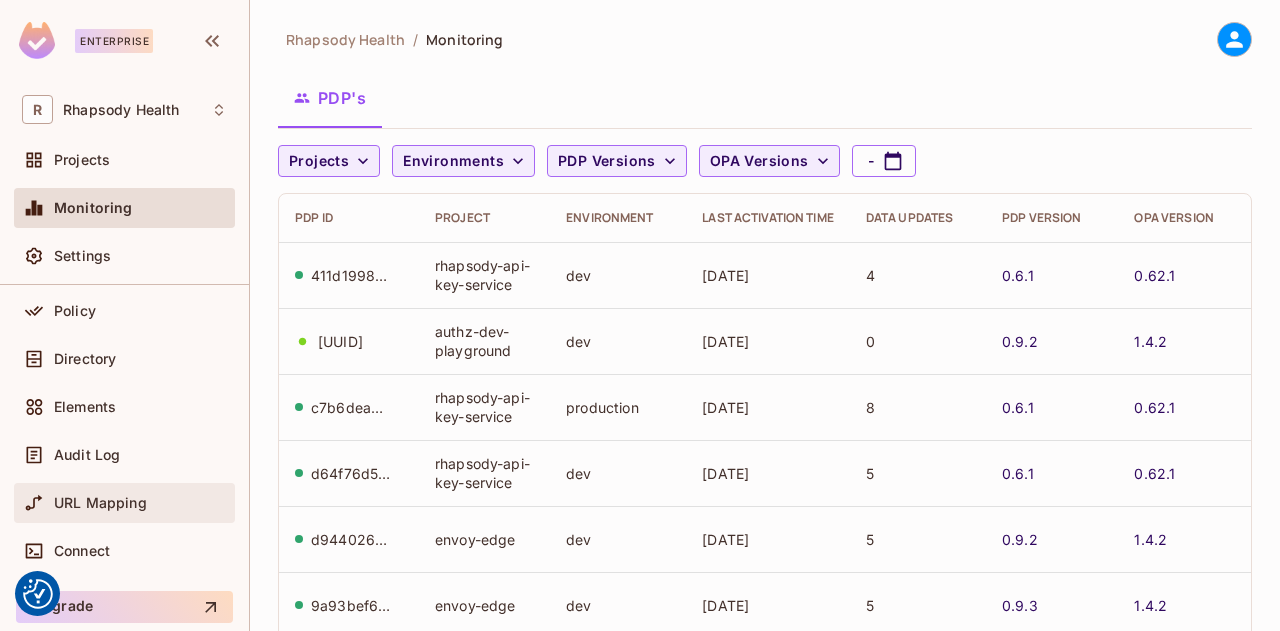 click on "URL Mapping" at bounding box center [124, 503] 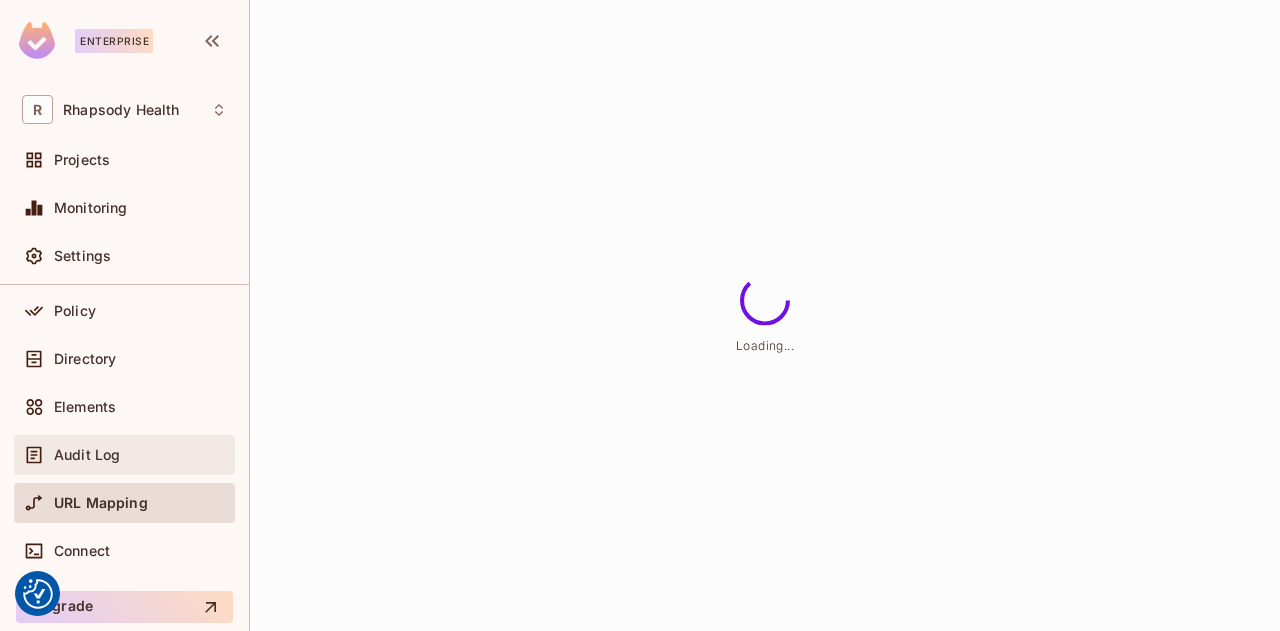 click on "Audit Log" at bounding box center [124, 455] 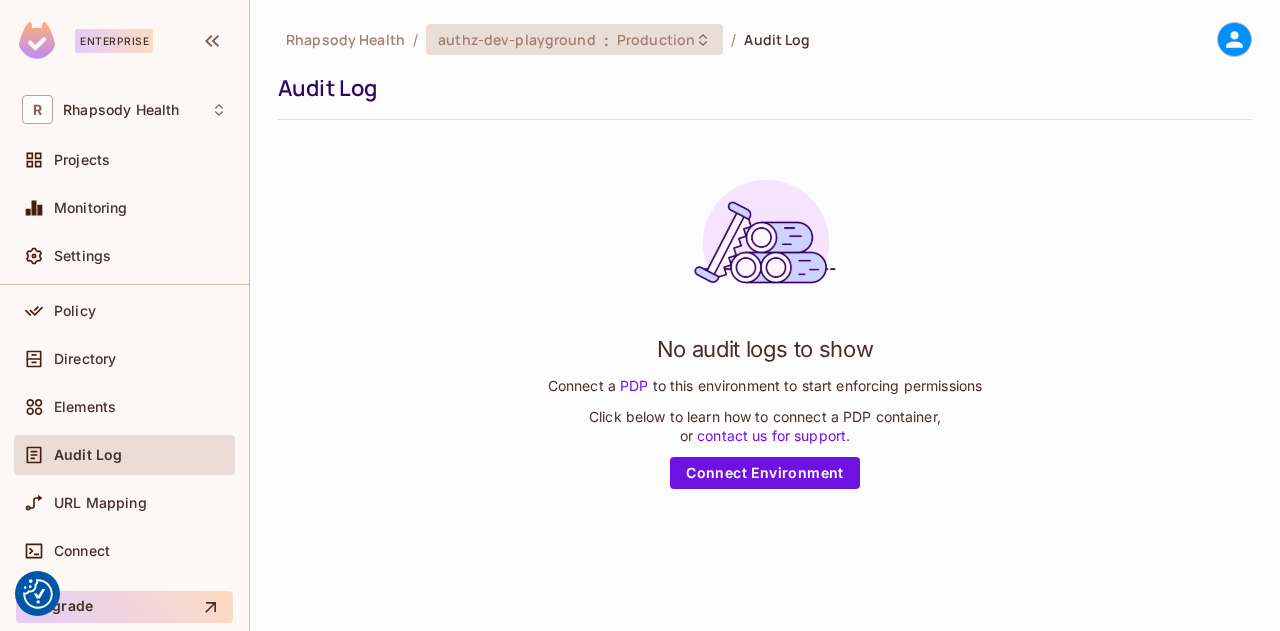 click on "authz-dev-playground : Production" at bounding box center (574, 39) 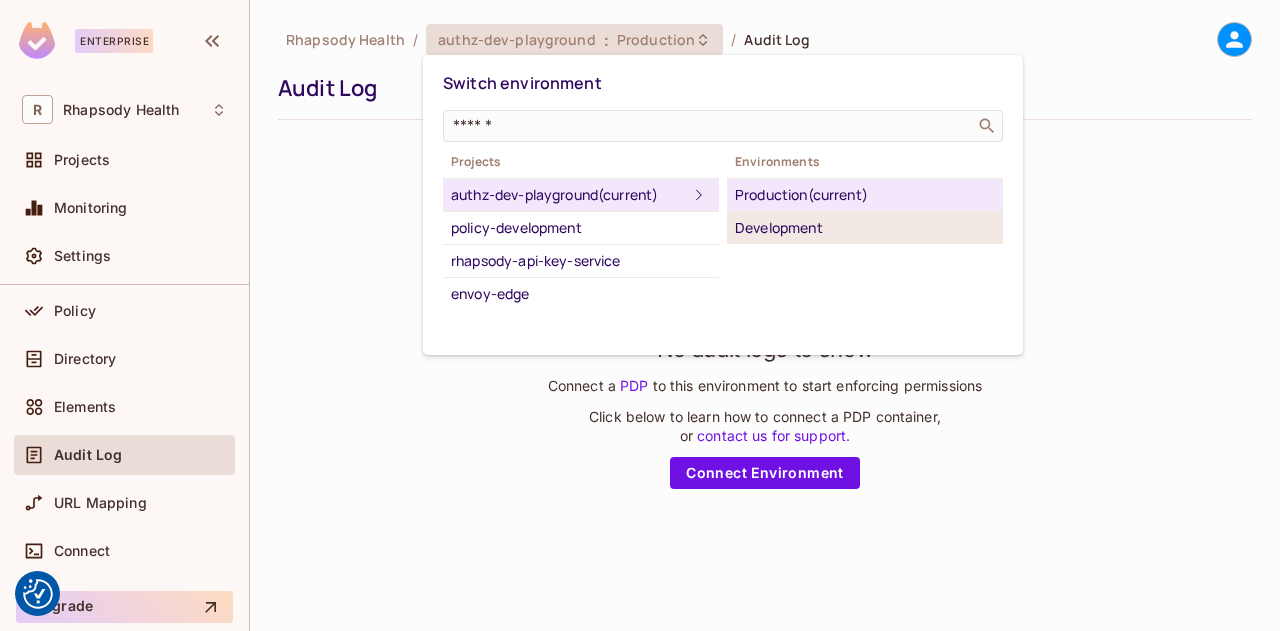 click on "Development" at bounding box center (865, 228) 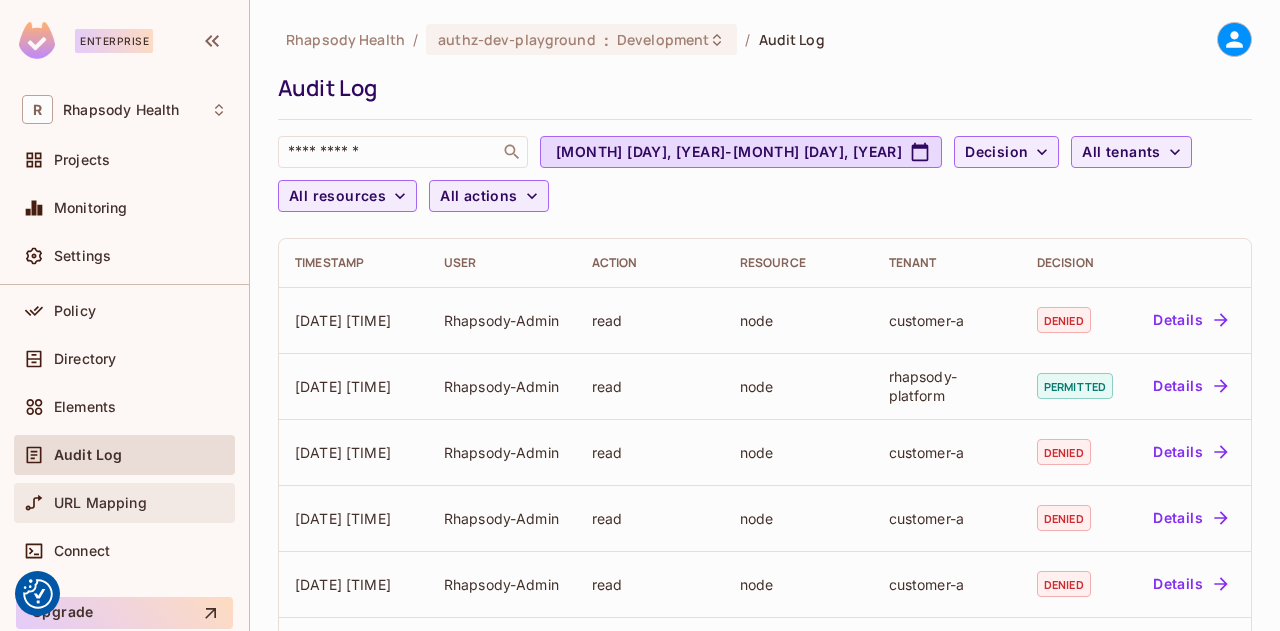 click on "URL Mapping" at bounding box center [100, 503] 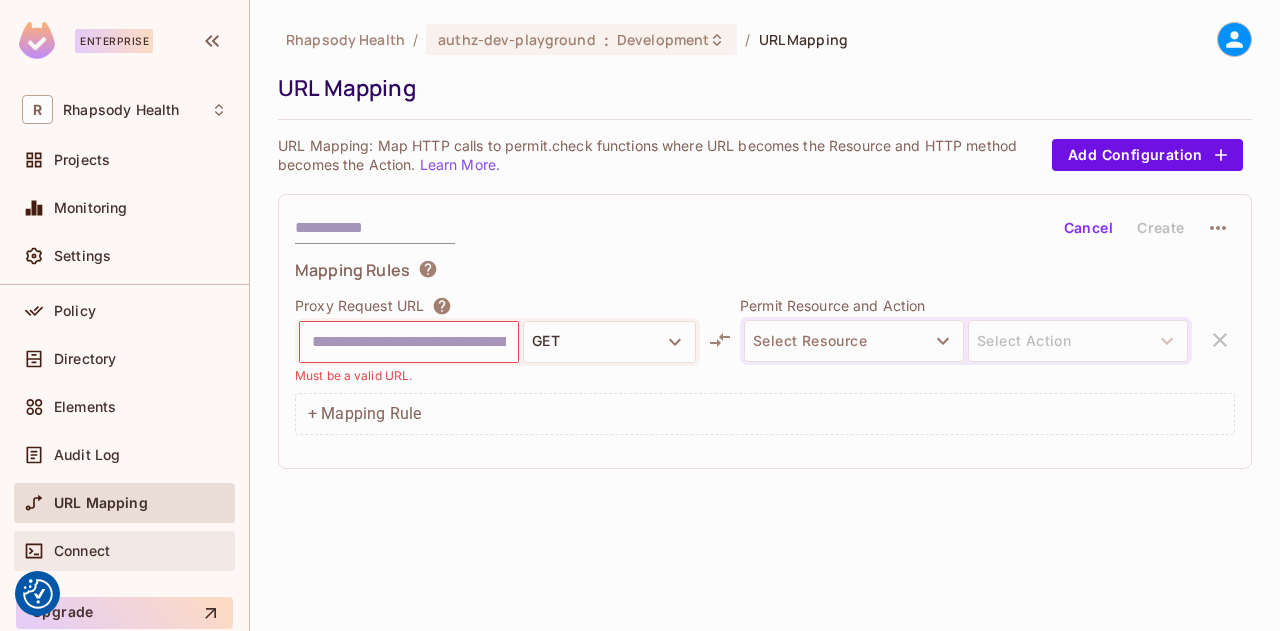 click on "Connect" at bounding box center [82, 551] 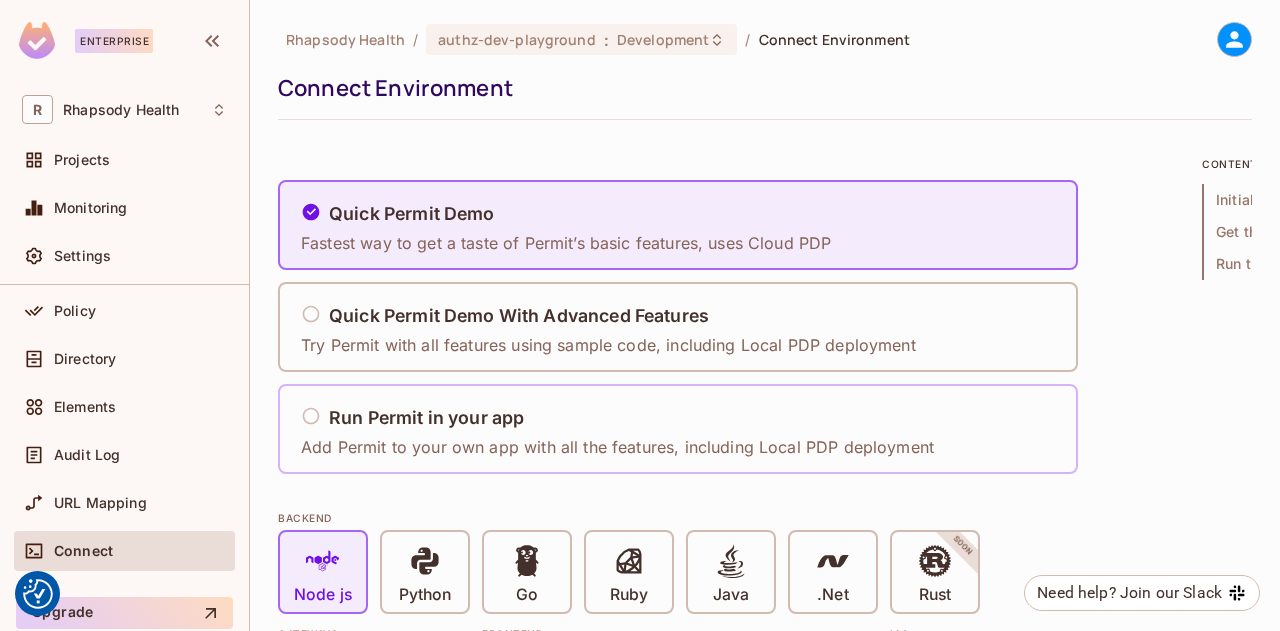 click on "Run Permit in your app Add Permit to your own app with all the features, including Local PDP deployment" at bounding box center [617, 429] 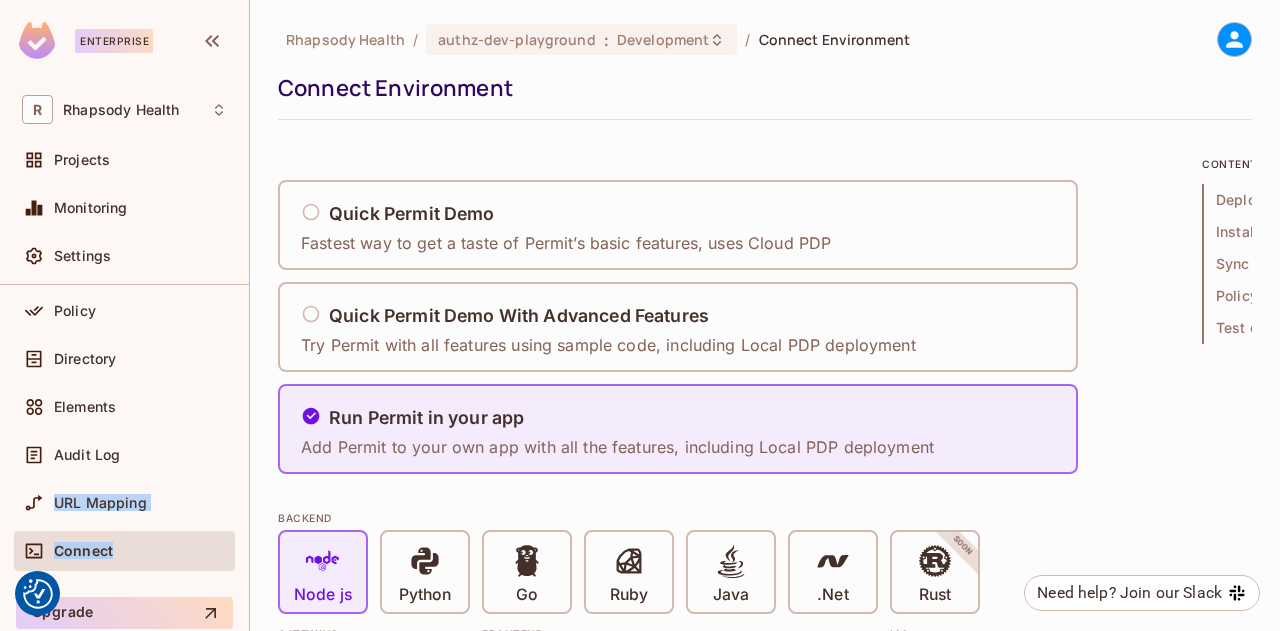 drag, startPoint x: 249, startPoint y: 478, endPoint x: 240, endPoint y: 588, distance: 110.36757 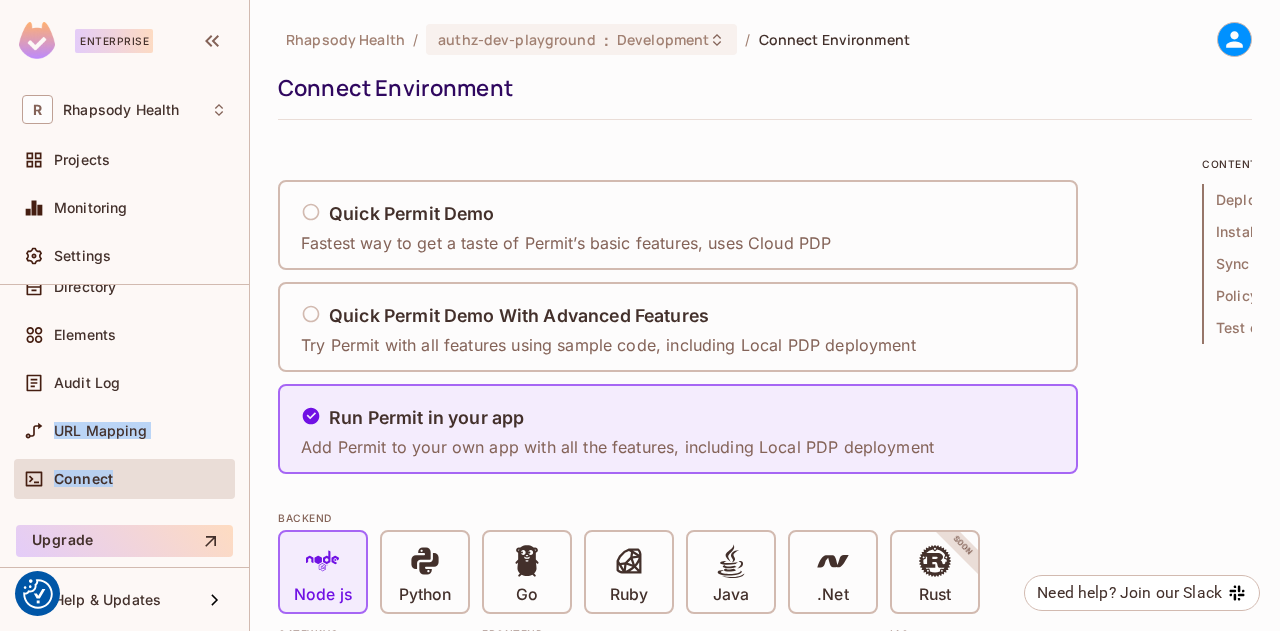 scroll, scrollTop: 0, scrollLeft: 0, axis: both 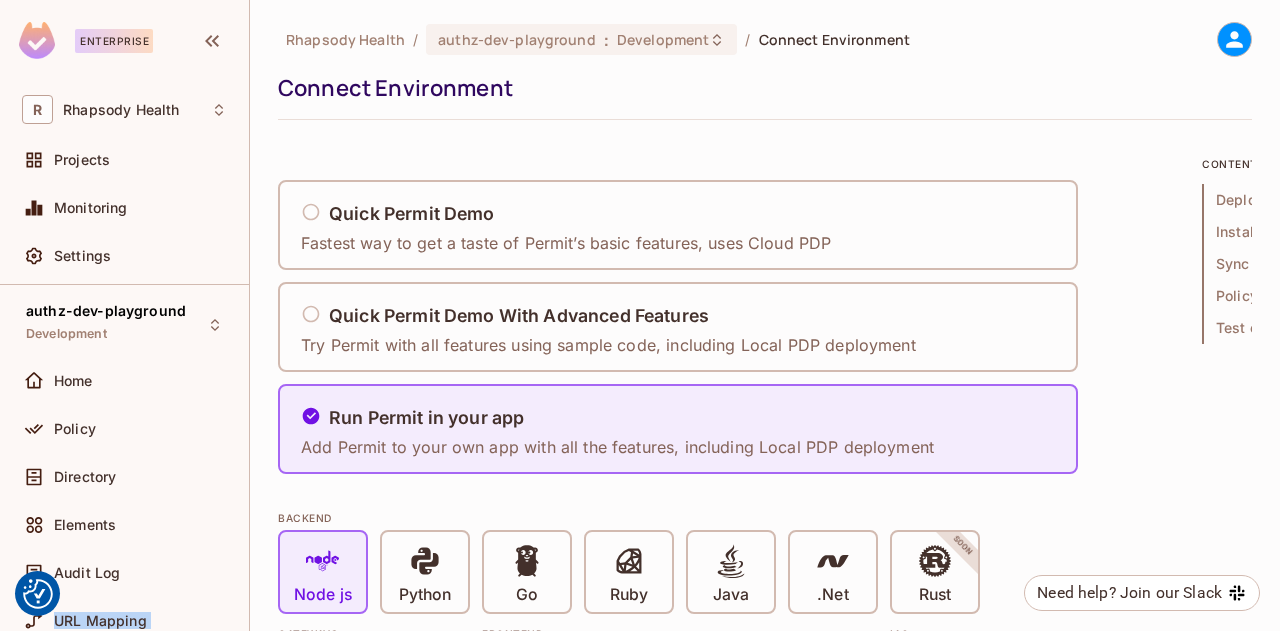 click at bounding box center [37, 40] 